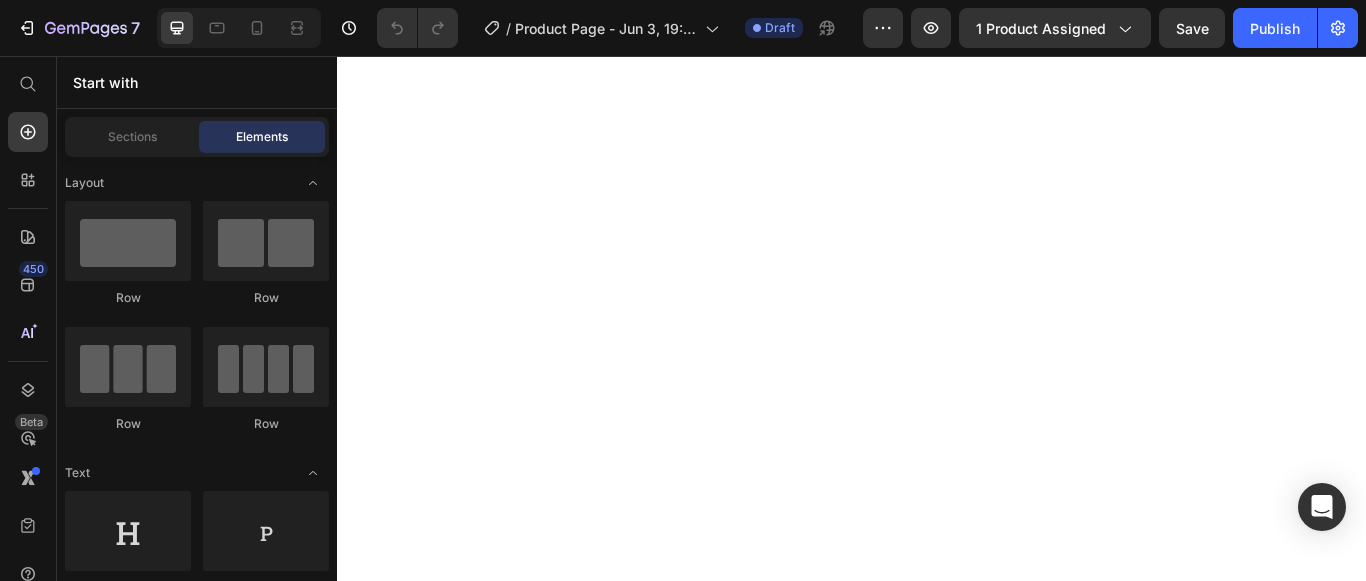 scroll, scrollTop: 0, scrollLeft: 0, axis: both 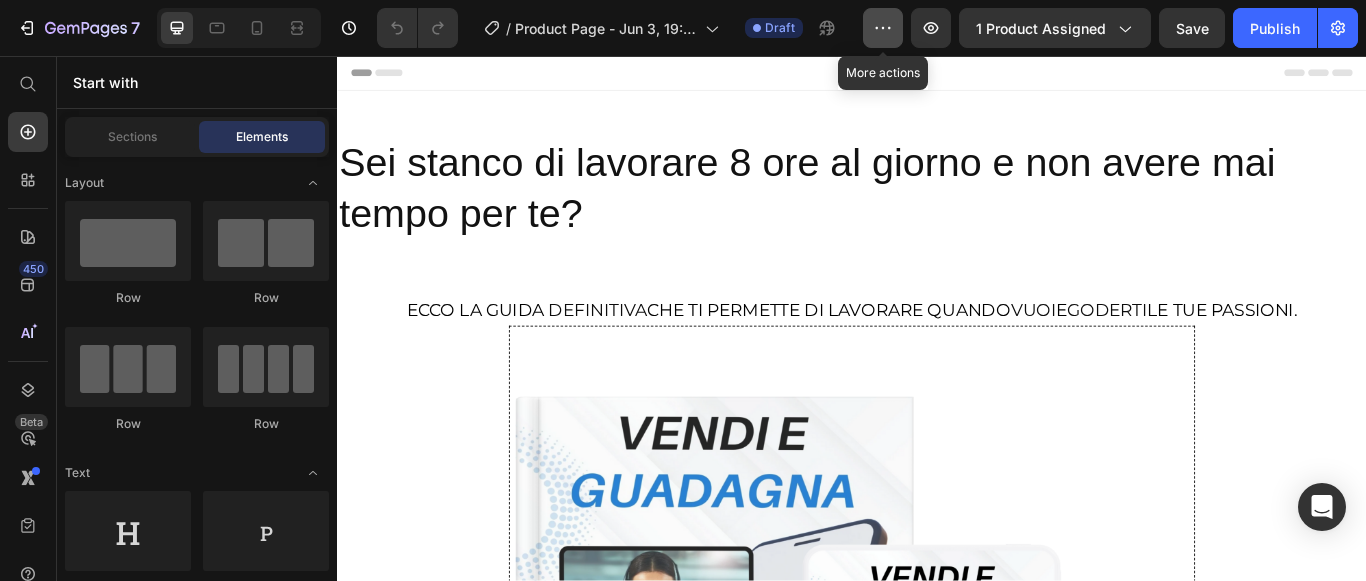 click 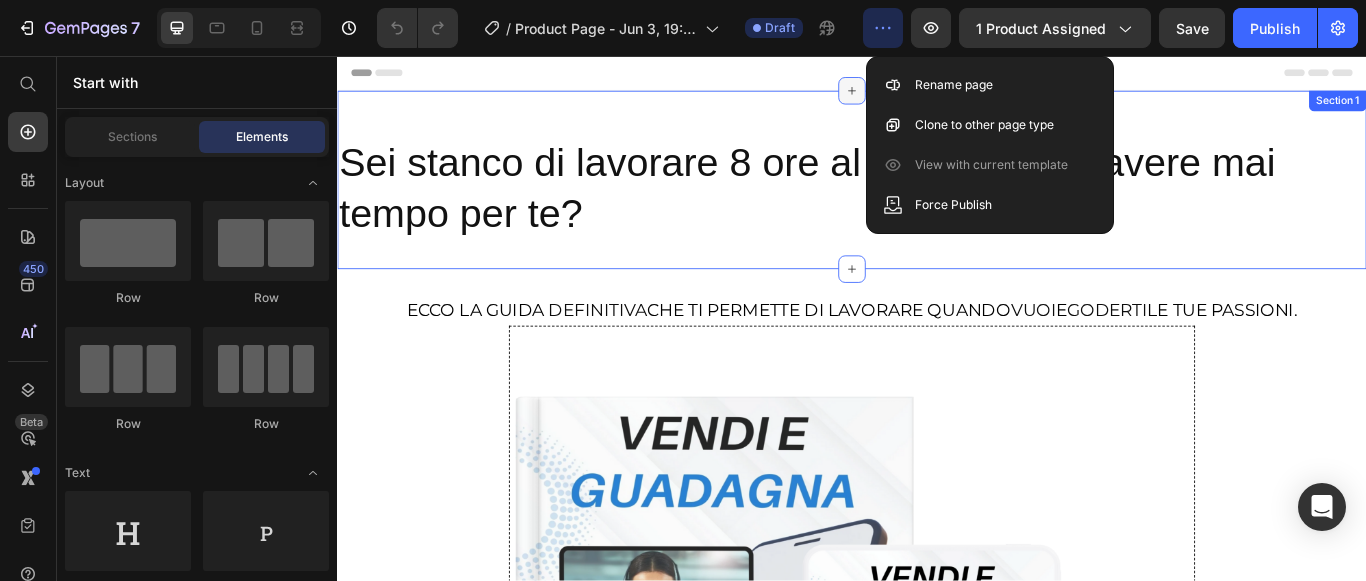 click at bounding box center [937, 97] 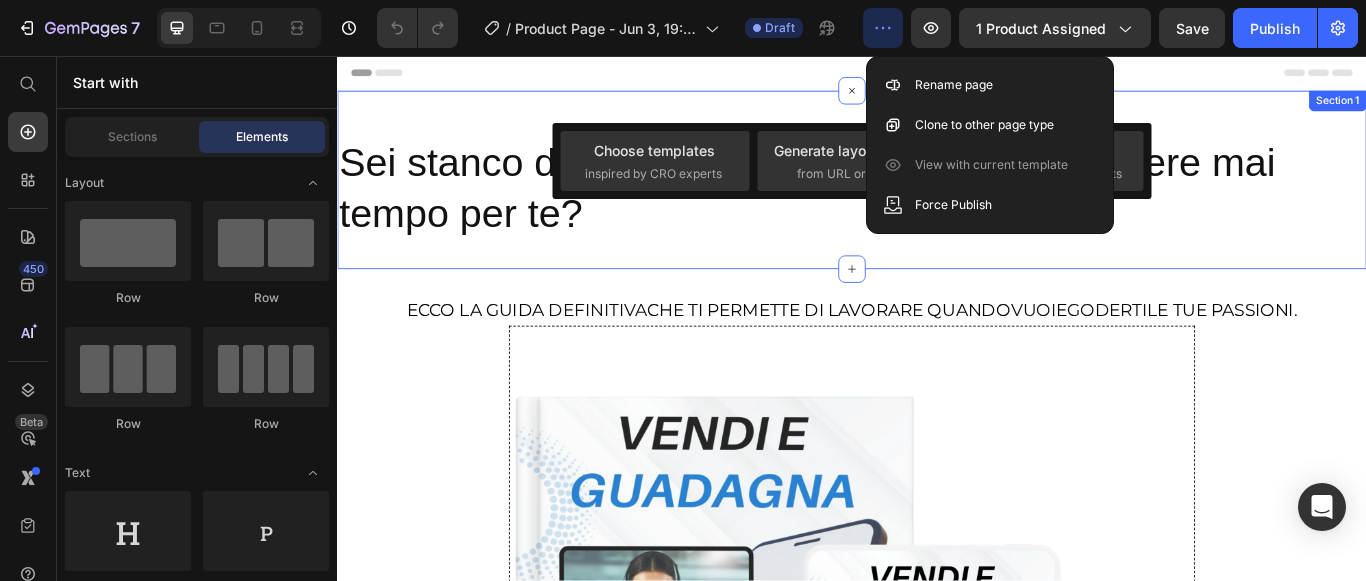 click on "Sei stanco di lavorare 8 ore al giorno e non avere mai tempo per te?" at bounding box center [937, 211] 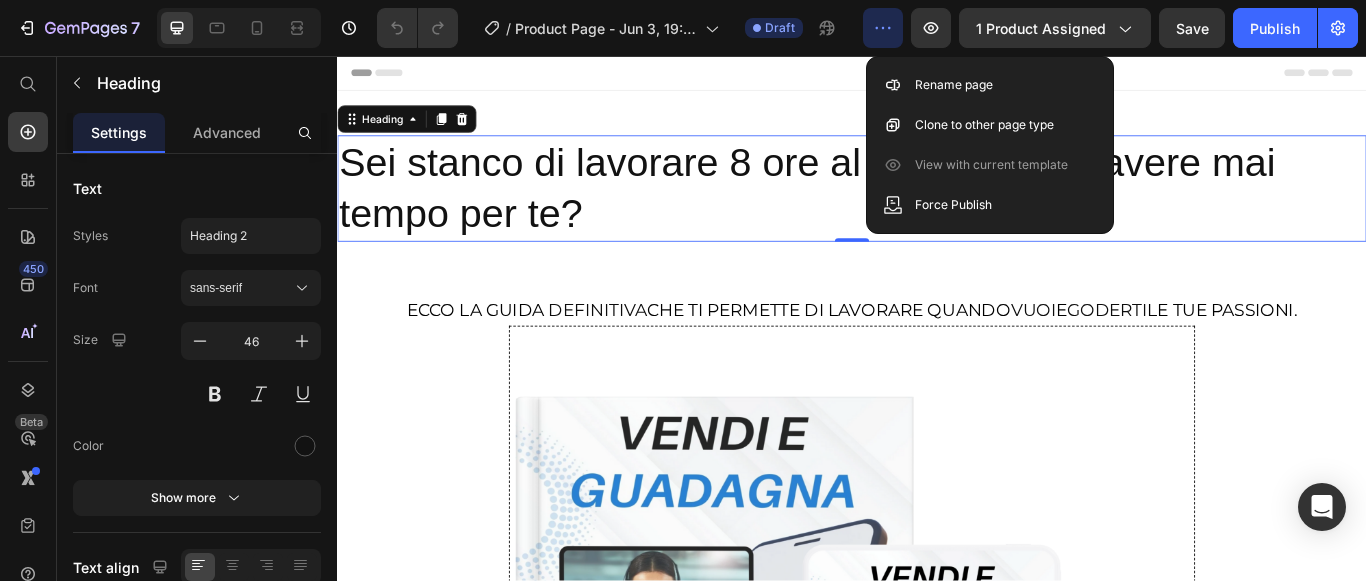 click 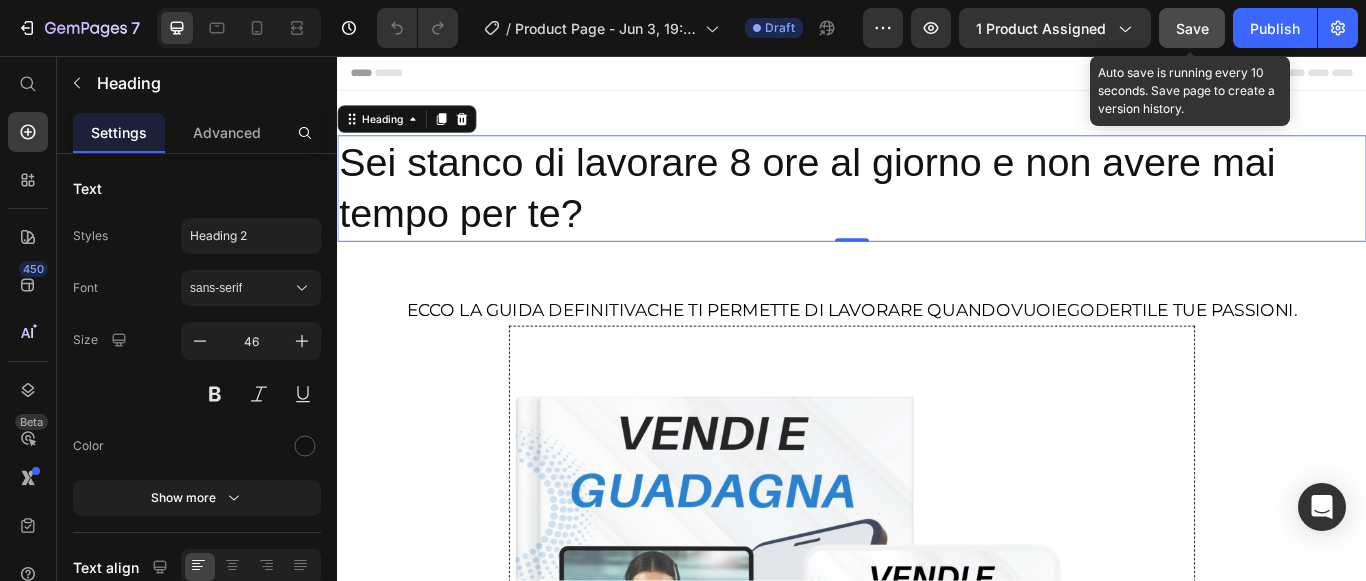 click on "Save" at bounding box center [1192, 28] 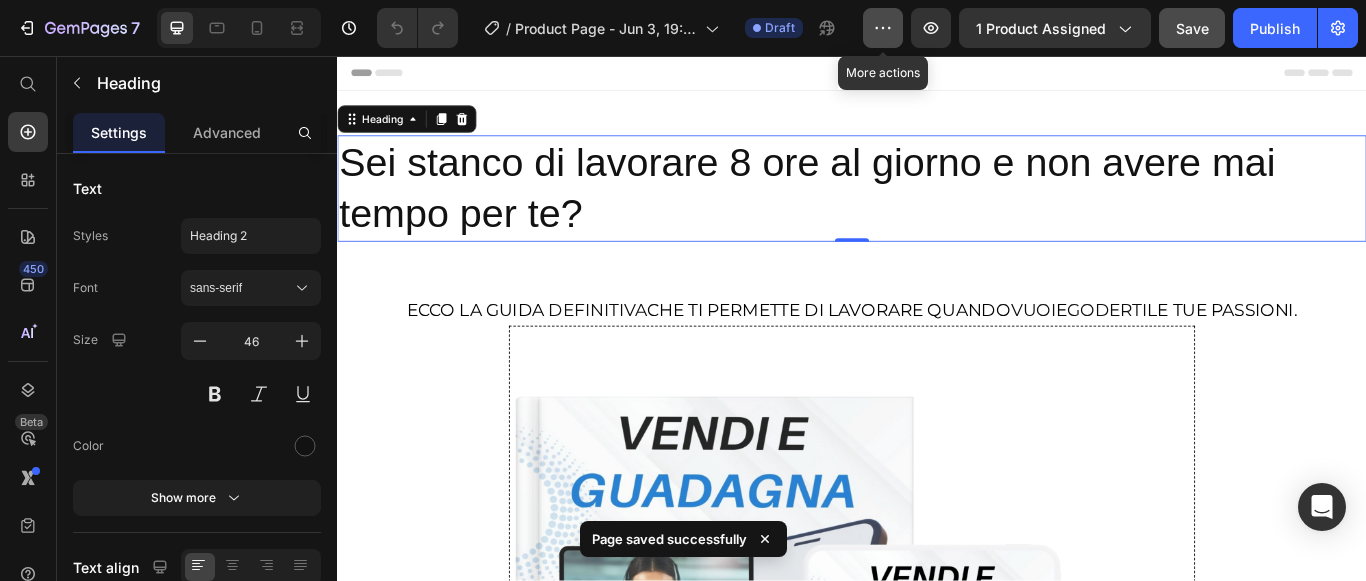 click 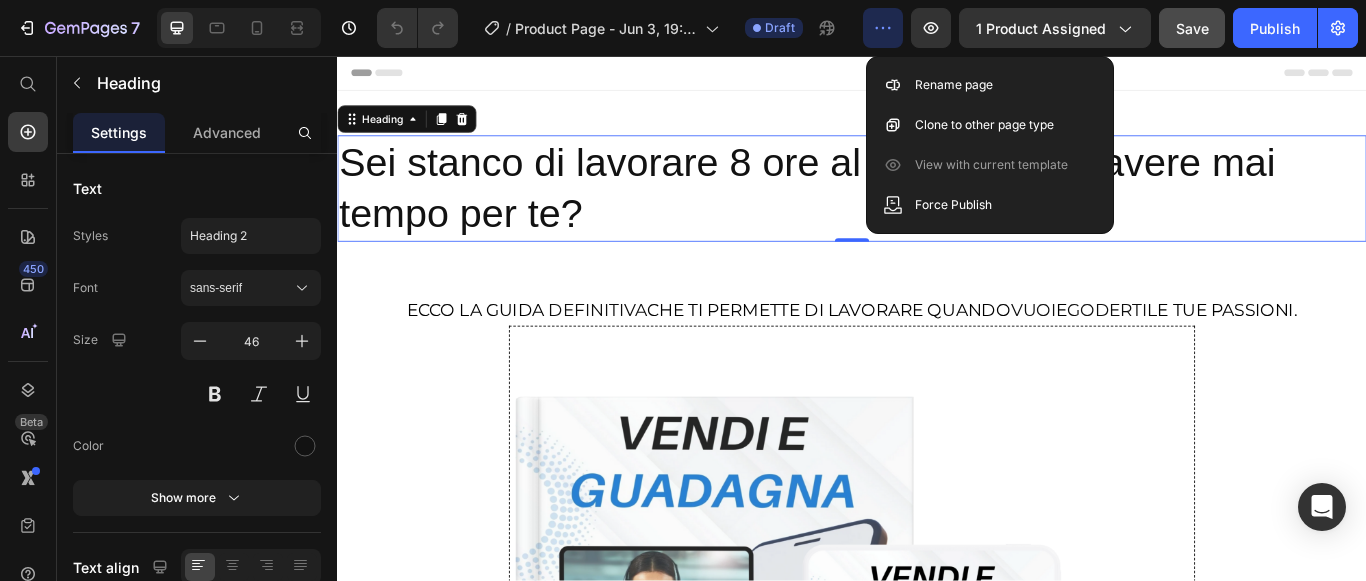 click 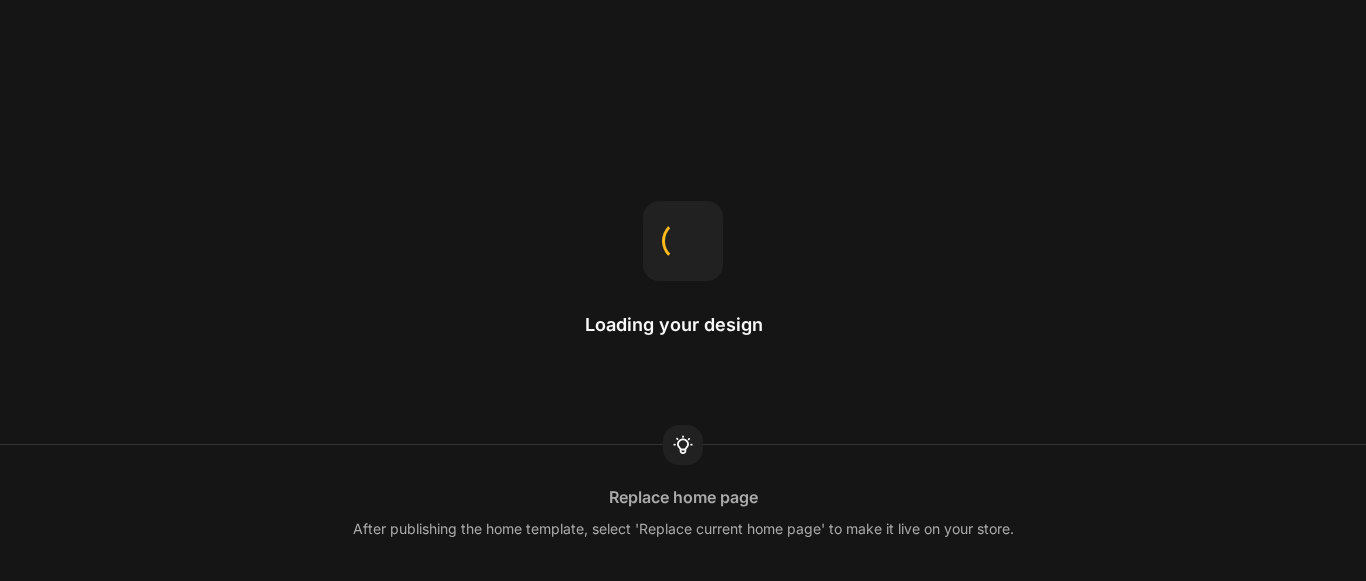 scroll, scrollTop: 0, scrollLeft: 0, axis: both 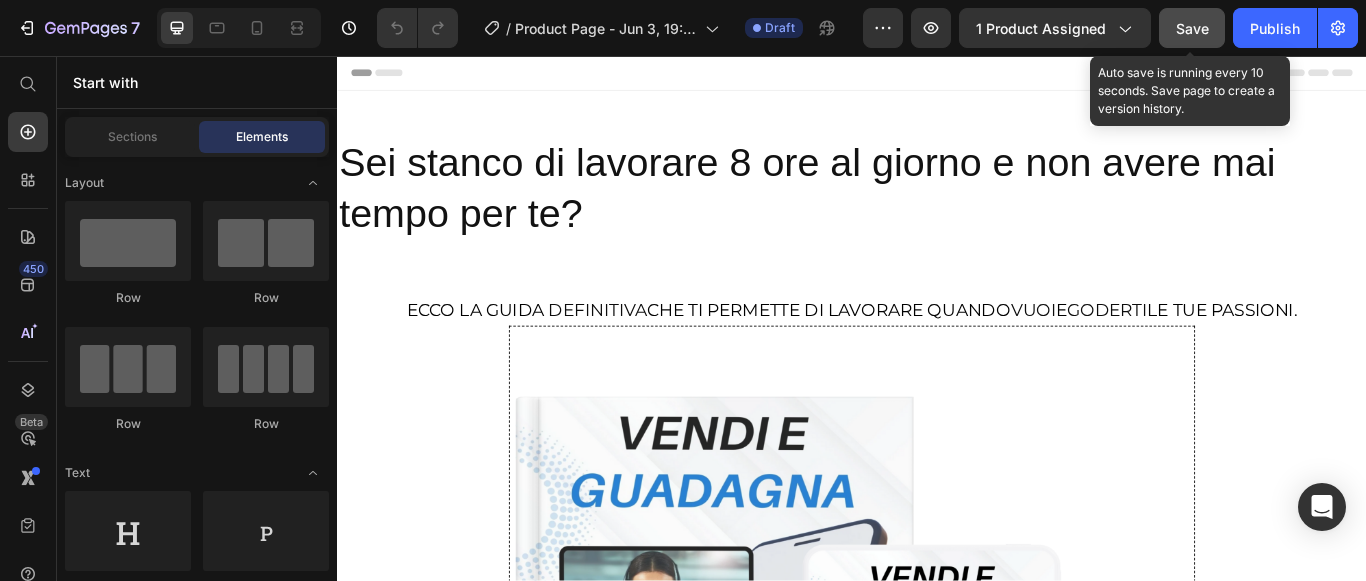 click on "Save" 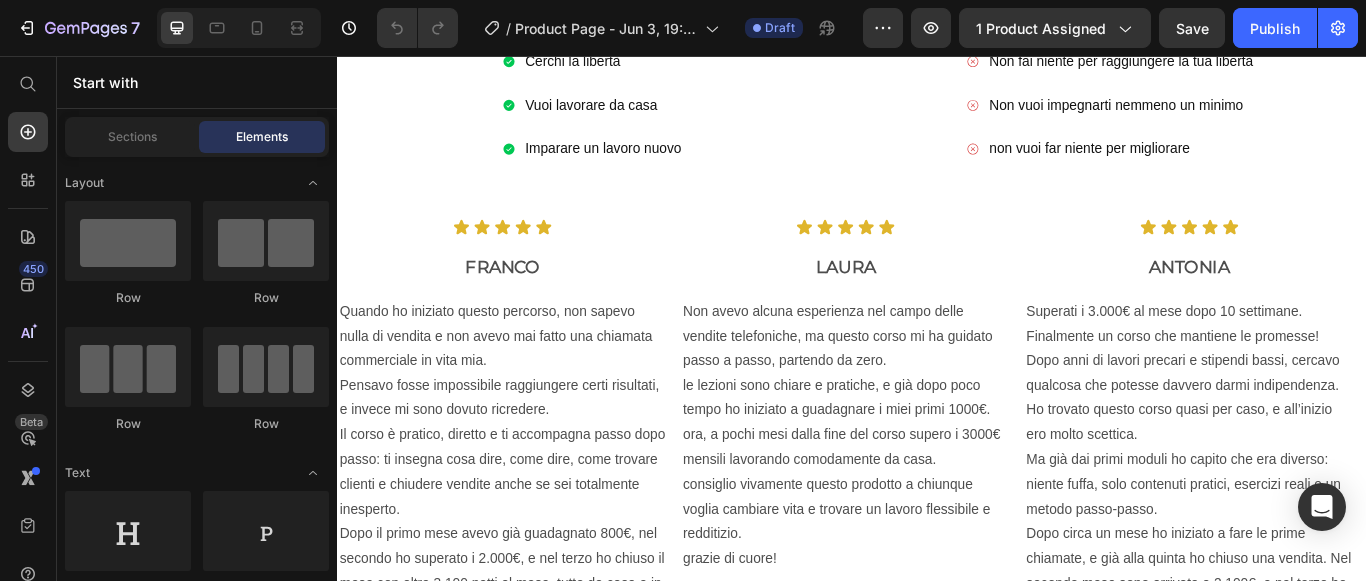 scroll, scrollTop: 1700, scrollLeft: 0, axis: vertical 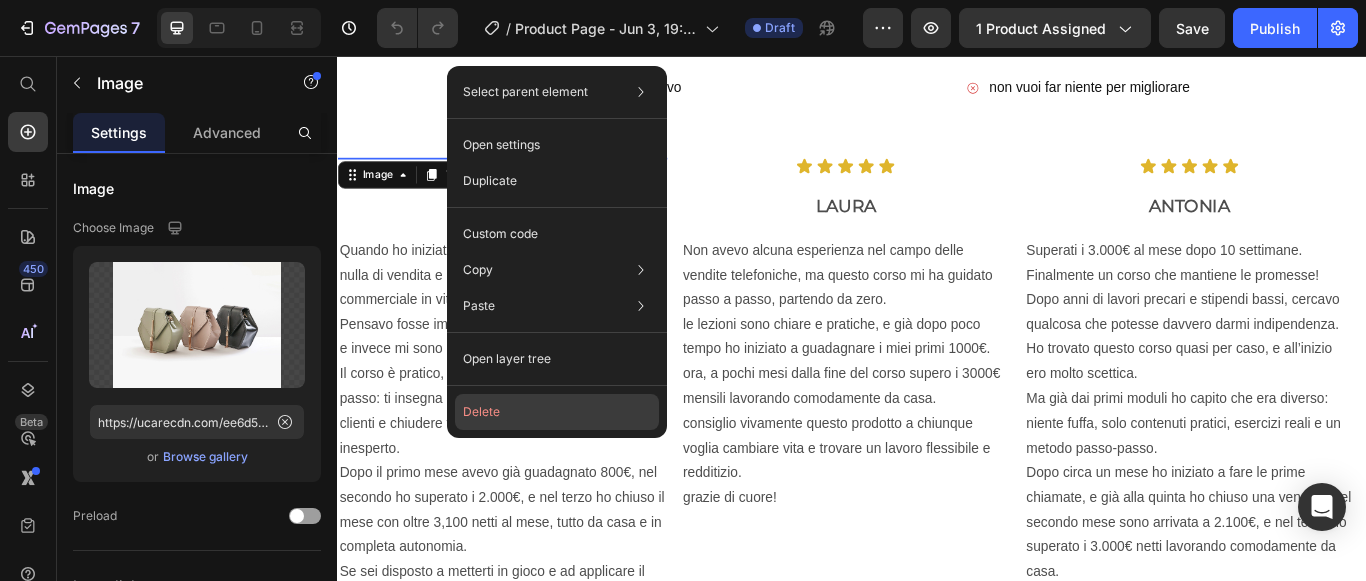 click on "Delete" 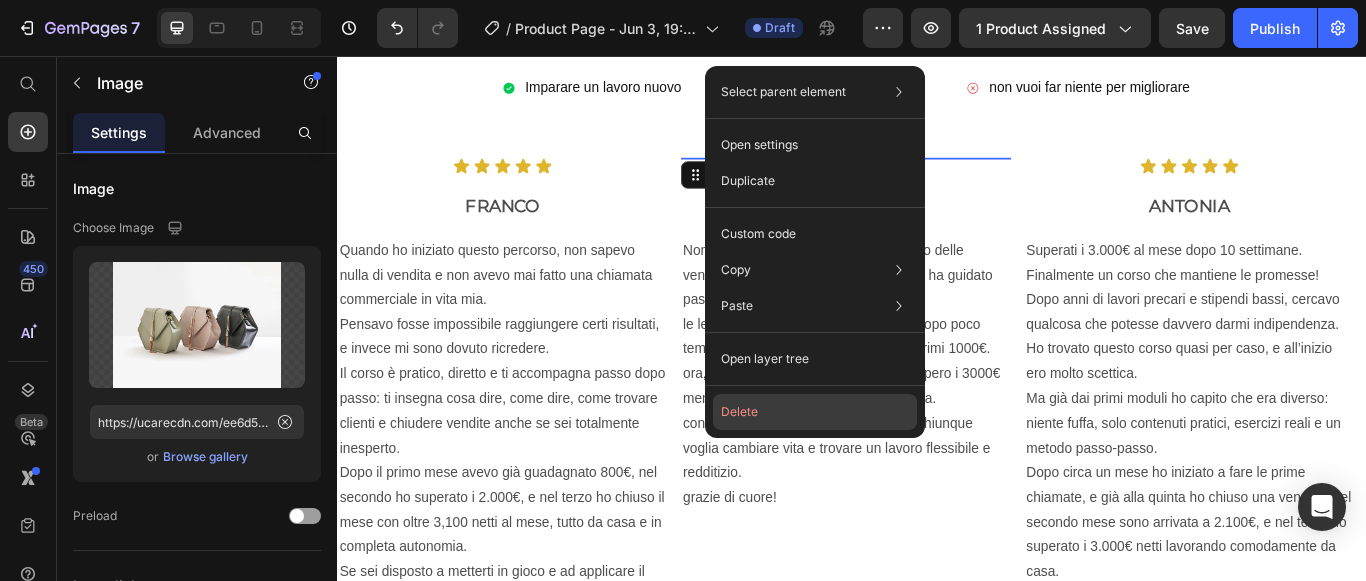 drag, startPoint x: 765, startPoint y: 400, endPoint x: 529, endPoint y: 388, distance: 236.30489 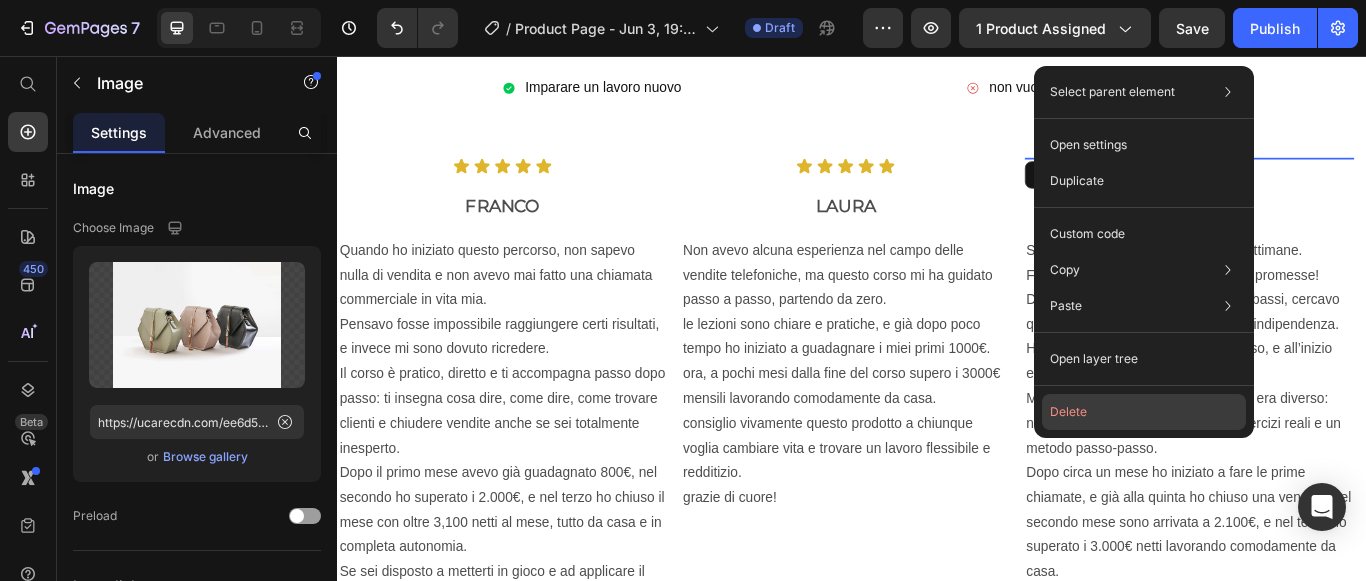 click on "Delete" 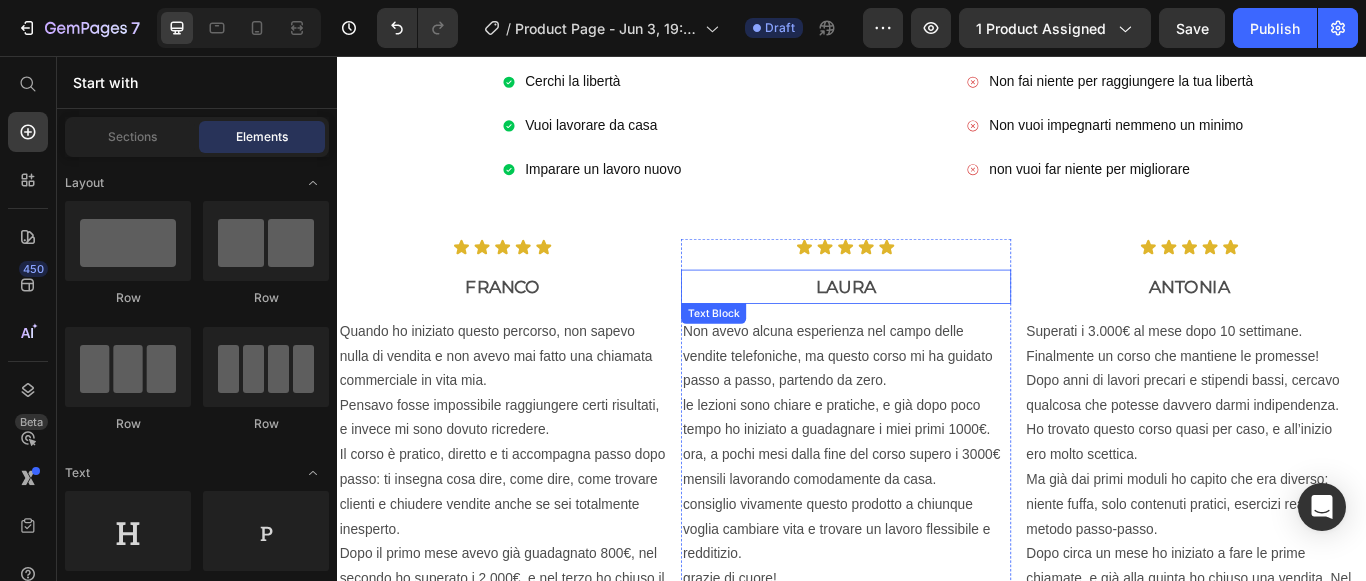 scroll, scrollTop: 1600, scrollLeft: 0, axis: vertical 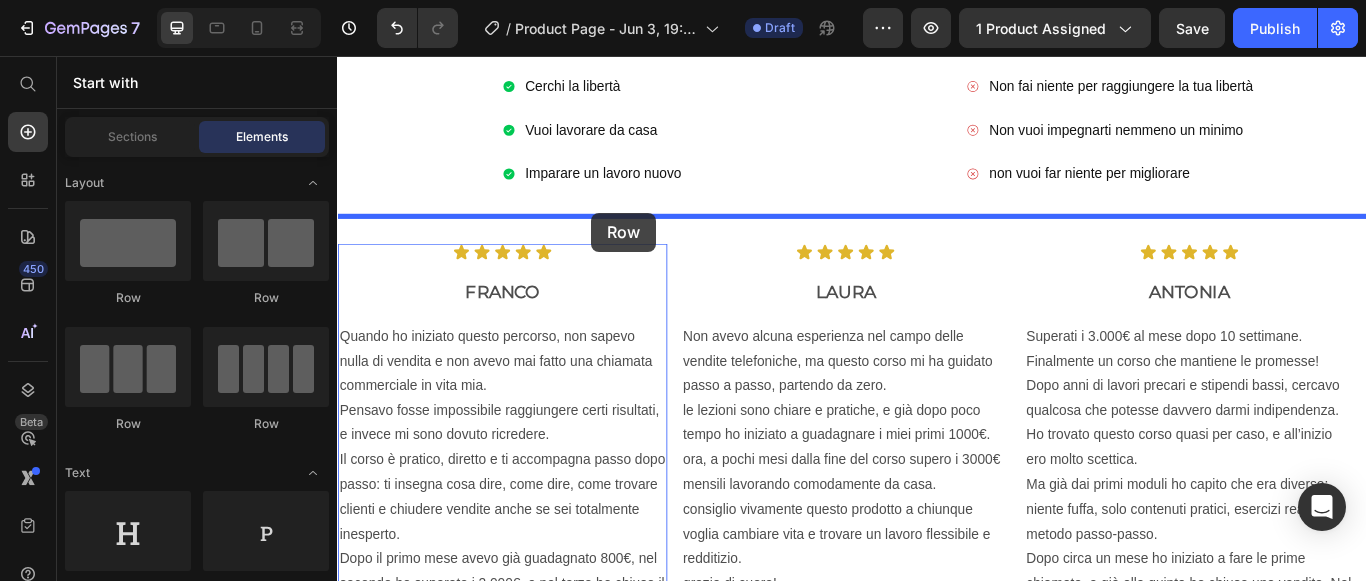 drag, startPoint x: 464, startPoint y: 284, endPoint x: 633, endPoint y: 239, distance: 174.88853 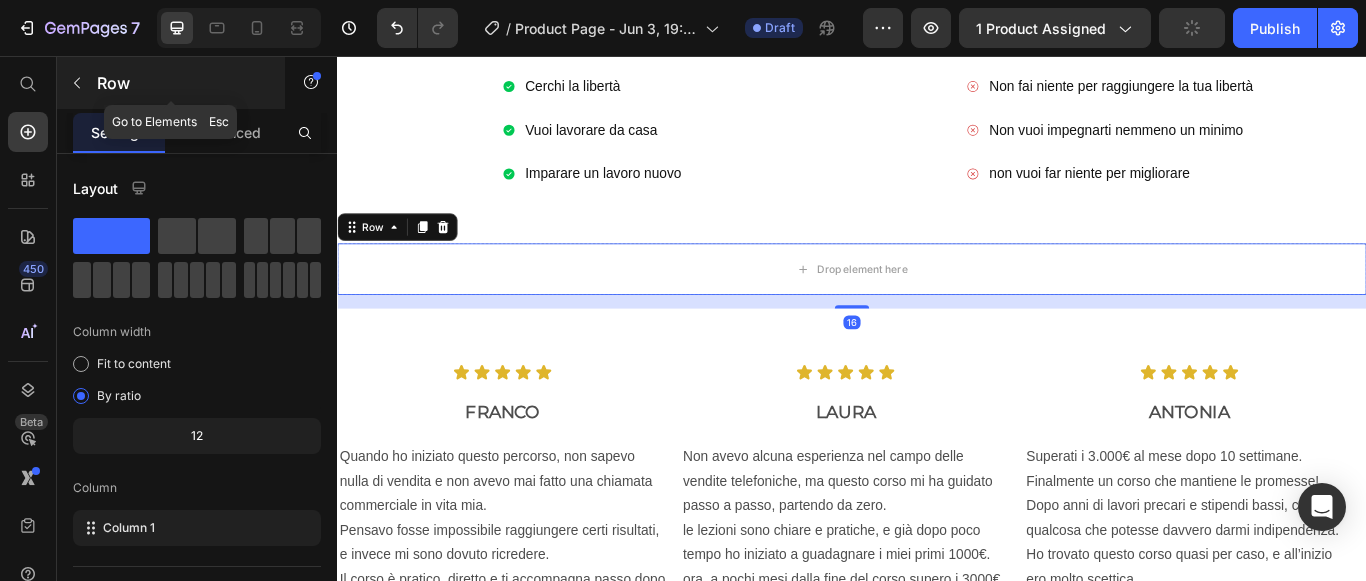 click 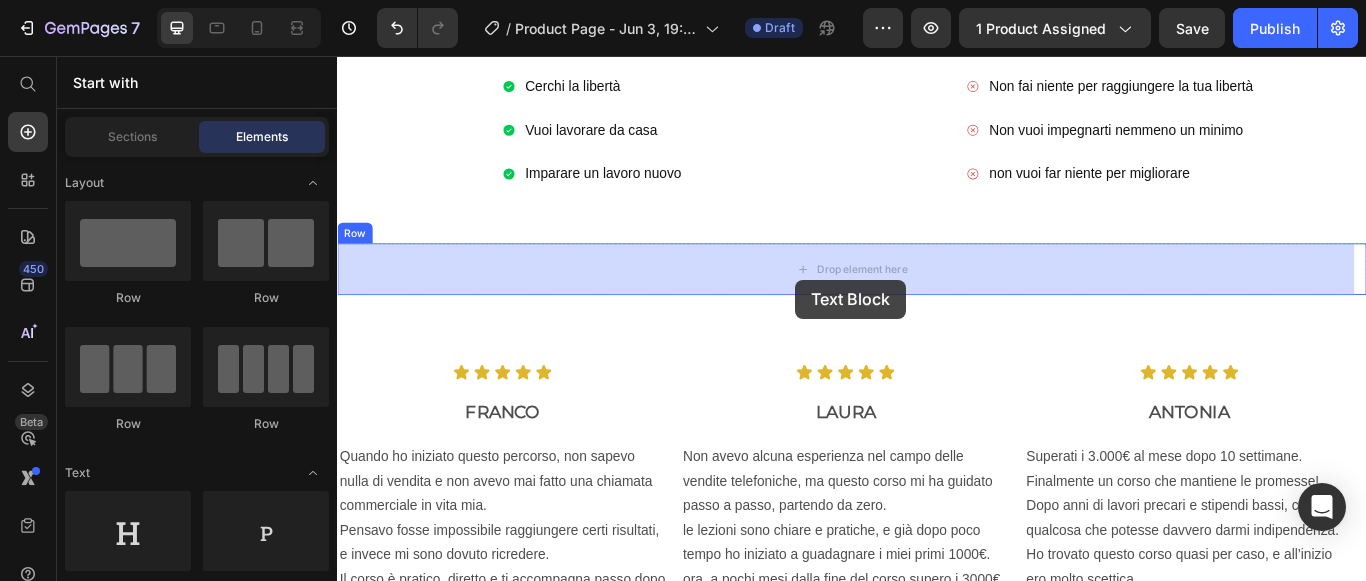 drag, startPoint x: 586, startPoint y: 576, endPoint x: 871, endPoint y: 317, distance: 385.1052 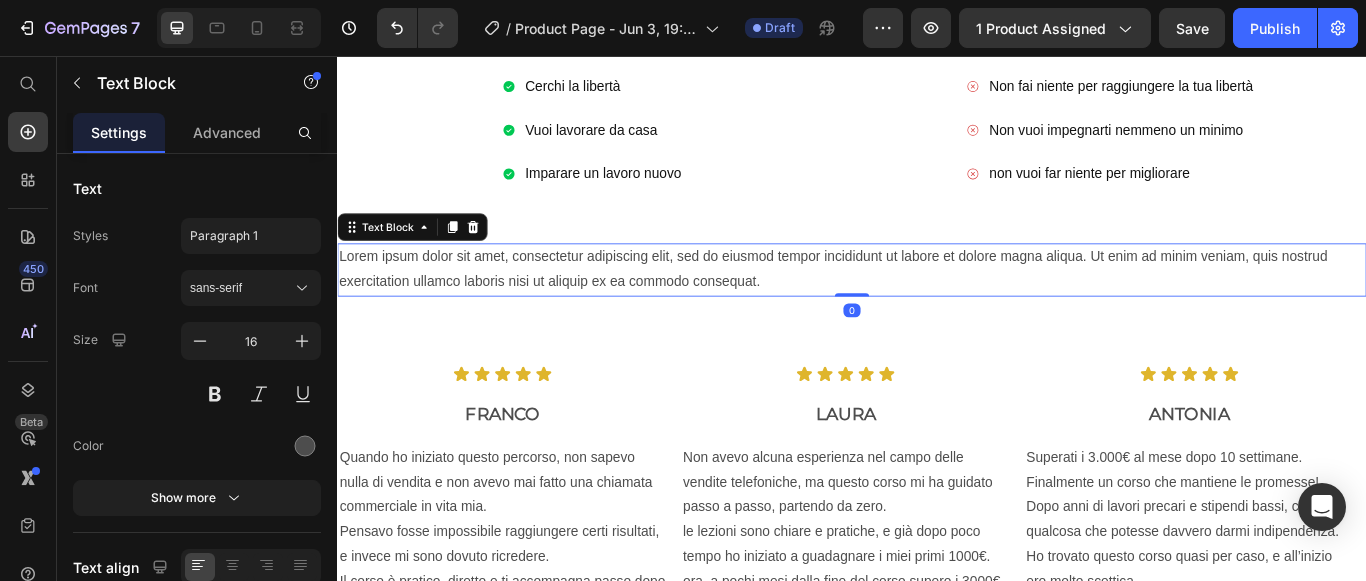 click on "Lorem ipsum dolor sit amet, consectetur adipiscing elit, sed do eiusmod tempor incididunt ut labore et dolore magna aliqua. Ut enim ad minim veniam, quis nostrud exercitation ullamco laboris nisi ut aliquip ex ea commodo consequat." at bounding box center (937, 306) 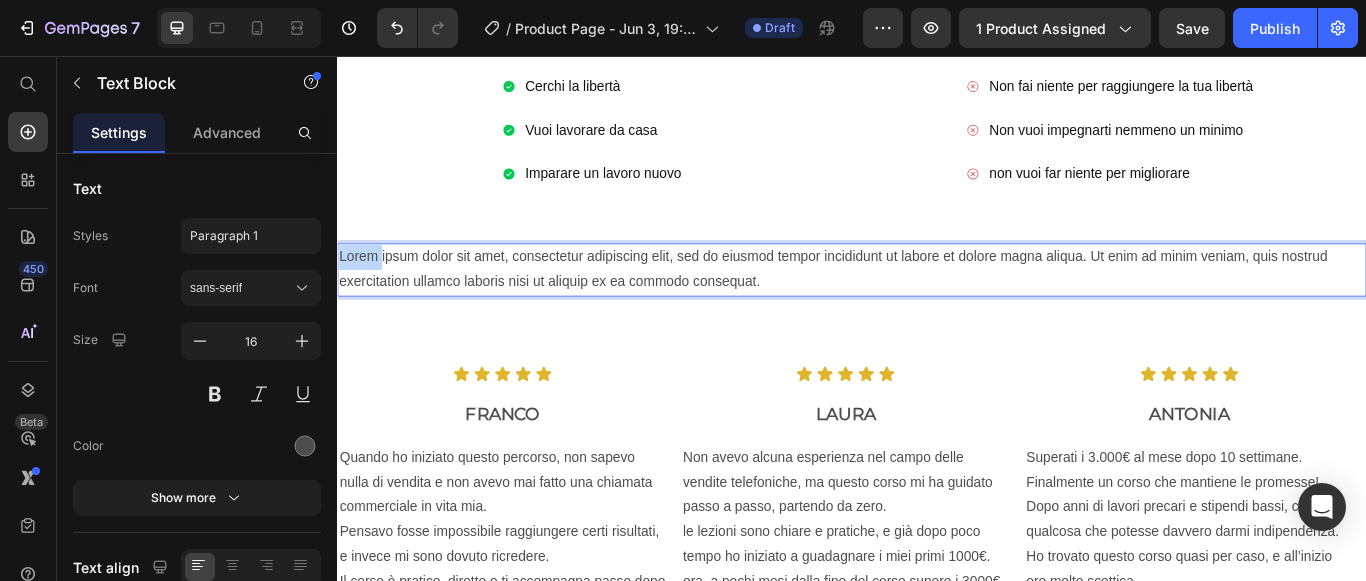 click on "Lorem ipsum dolor sit amet, consectetur adipiscing elit, sed do eiusmod tempor incididunt ut labore et dolore magna aliqua. Ut enim ad minim veniam, quis nostrud exercitation ullamco laboris nisi ut aliquip ex ea commodo consequat." at bounding box center (937, 306) 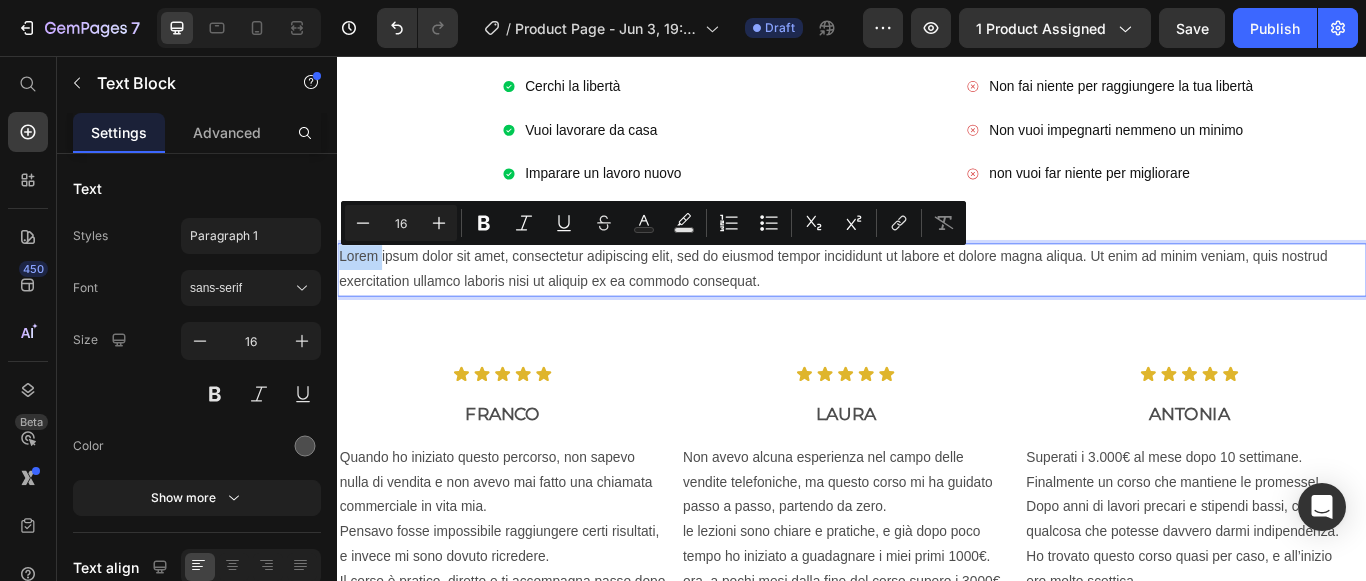 click on "Lorem ipsum dolor sit amet, consectetur adipiscing elit, sed do eiusmod tempor incididunt ut labore et dolore magna aliqua. Ut enim ad minim veniam, quis nostrud exercitation ullamco laboris nisi ut aliquip ex ea commodo consequat." at bounding box center [937, 306] 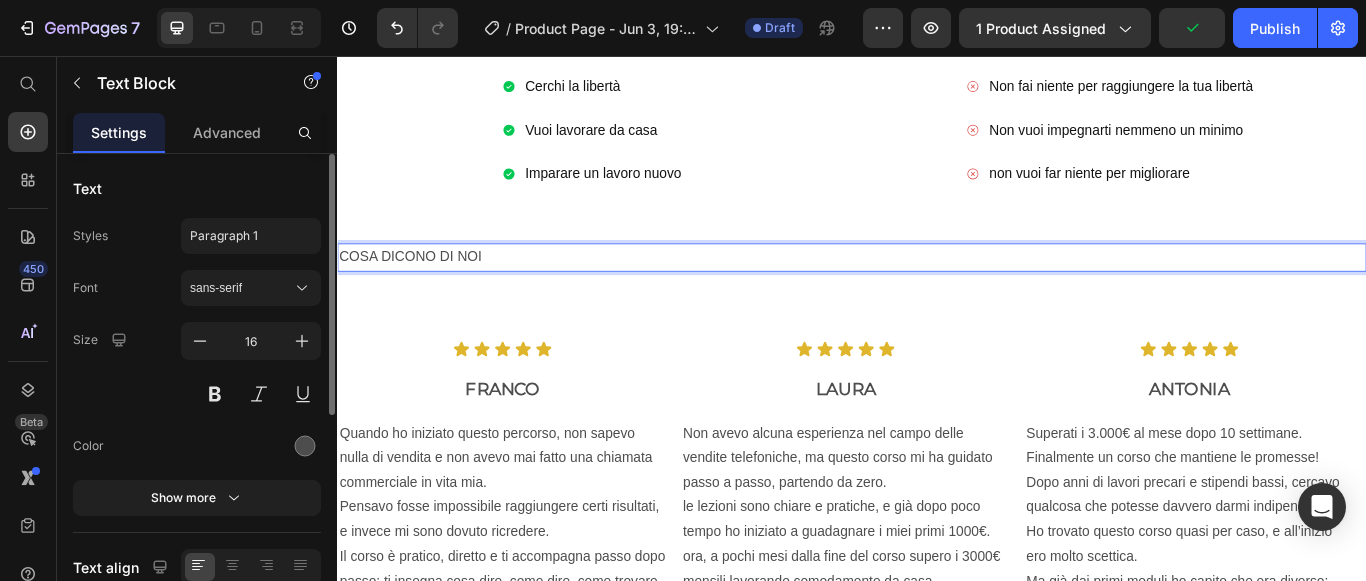 scroll, scrollTop: 100, scrollLeft: 0, axis: vertical 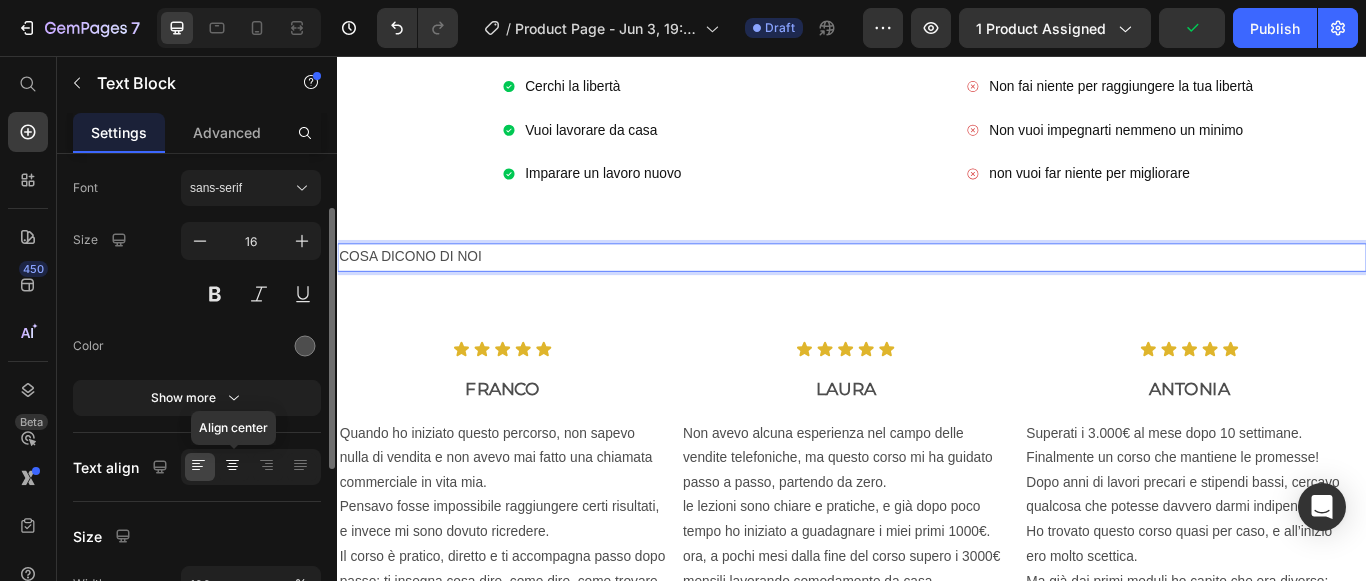 click 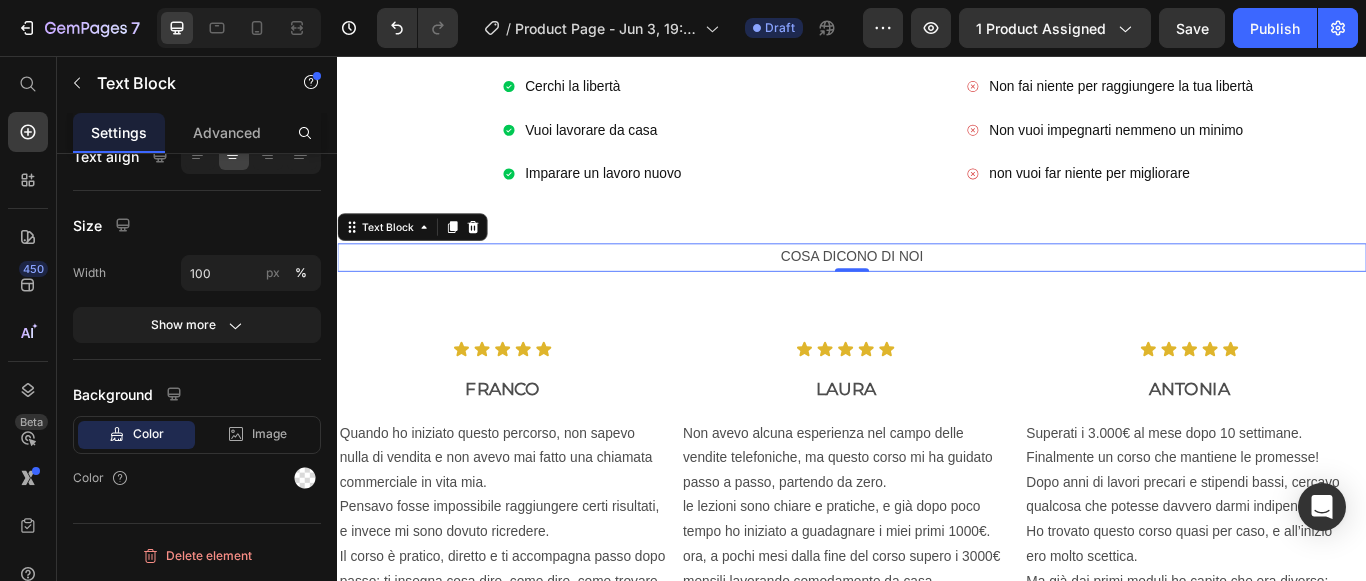 scroll, scrollTop: 11, scrollLeft: 0, axis: vertical 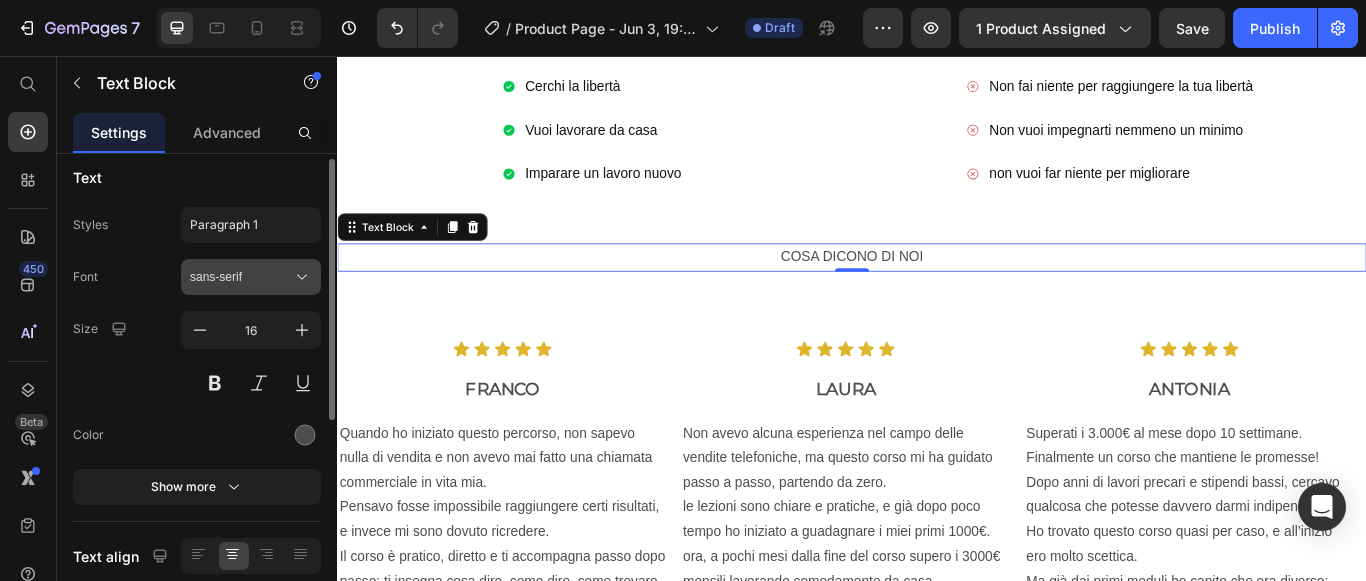 click 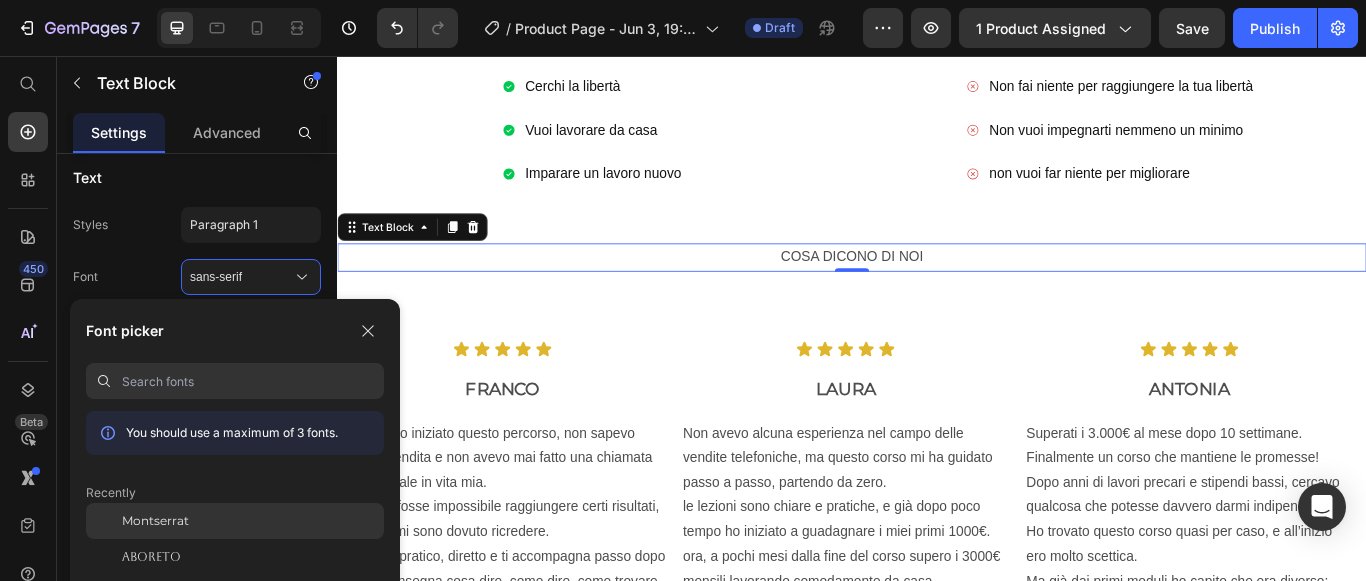 click on "Montserrat" 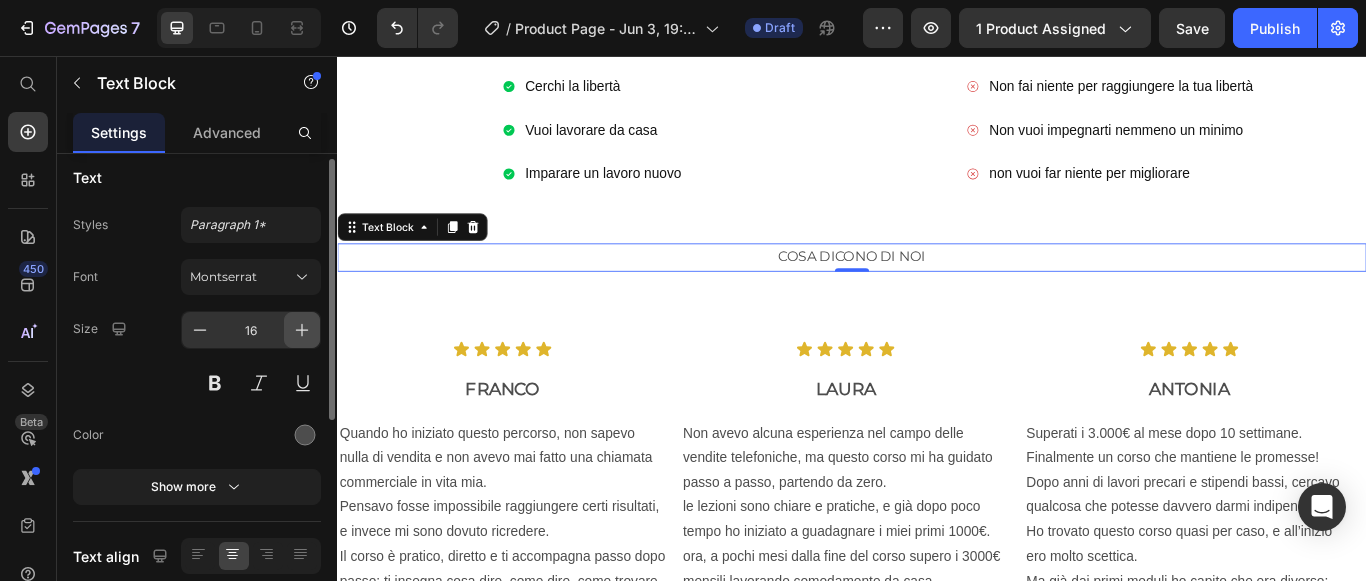 click 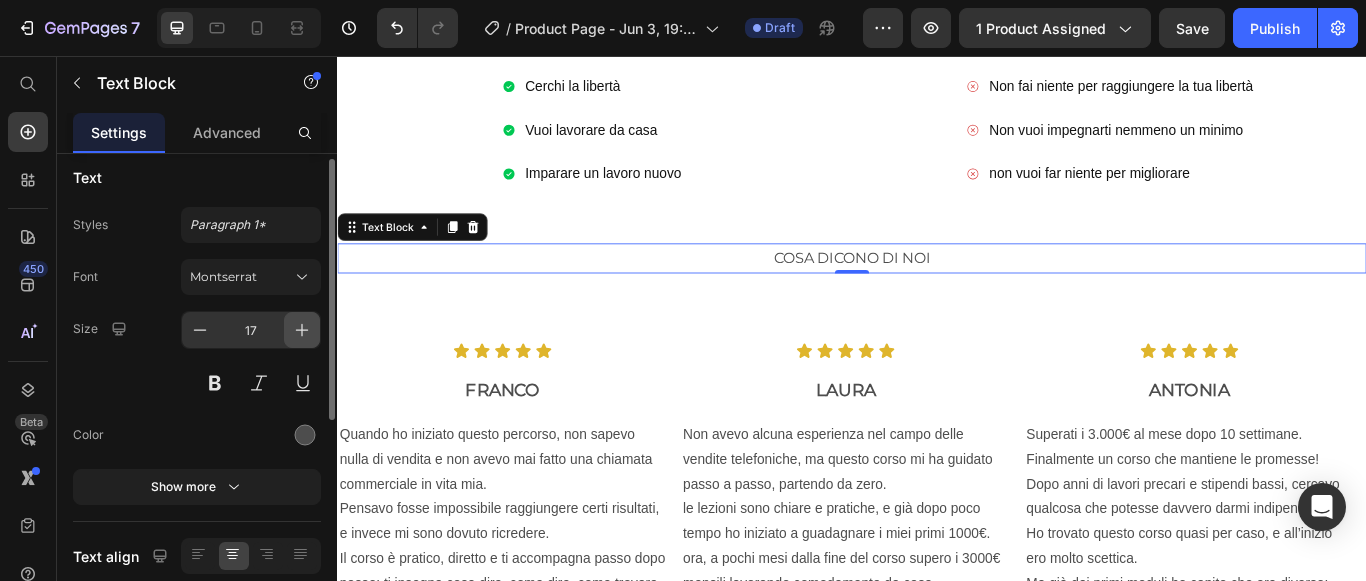 click 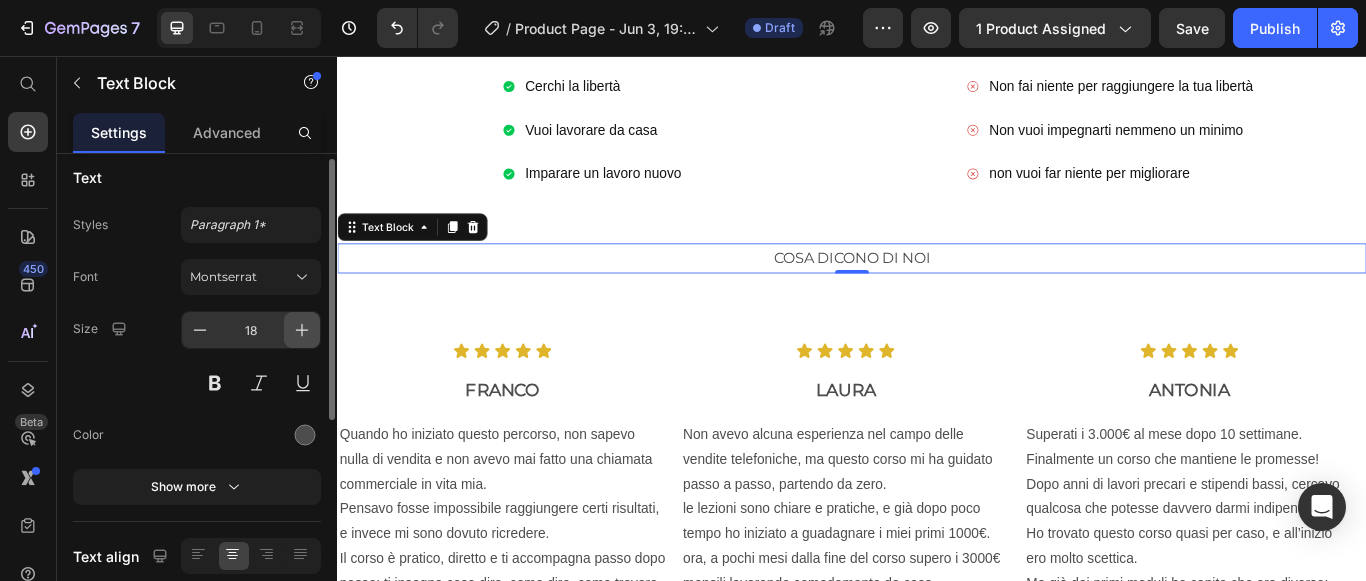 click 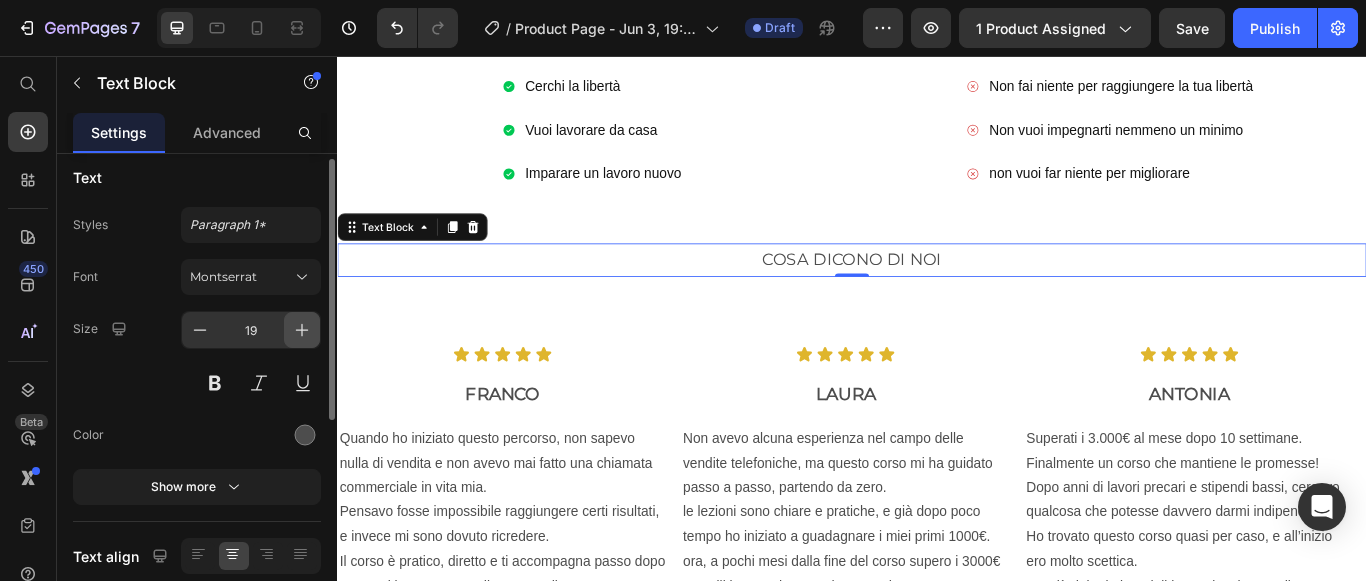 click 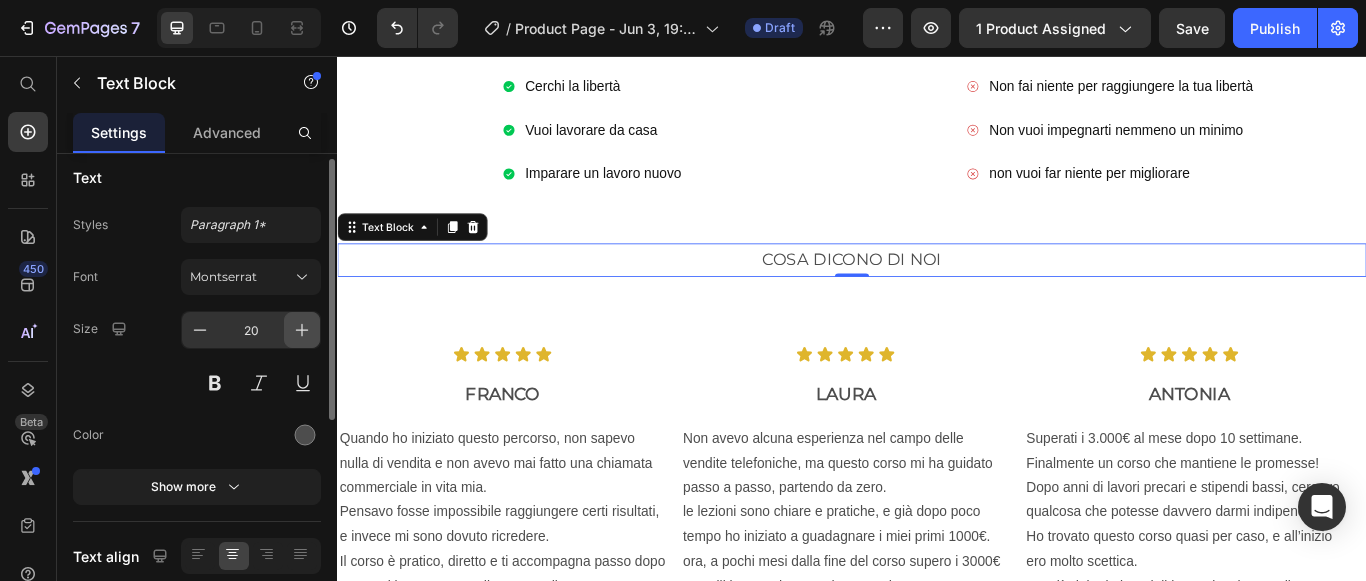 click 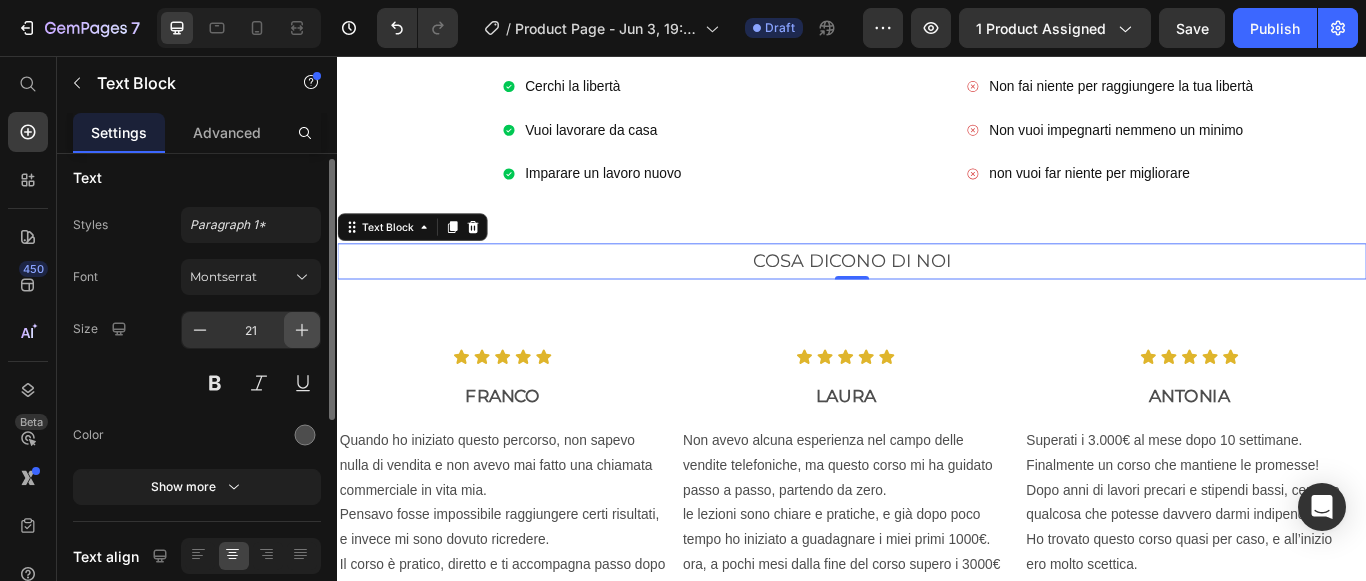 click 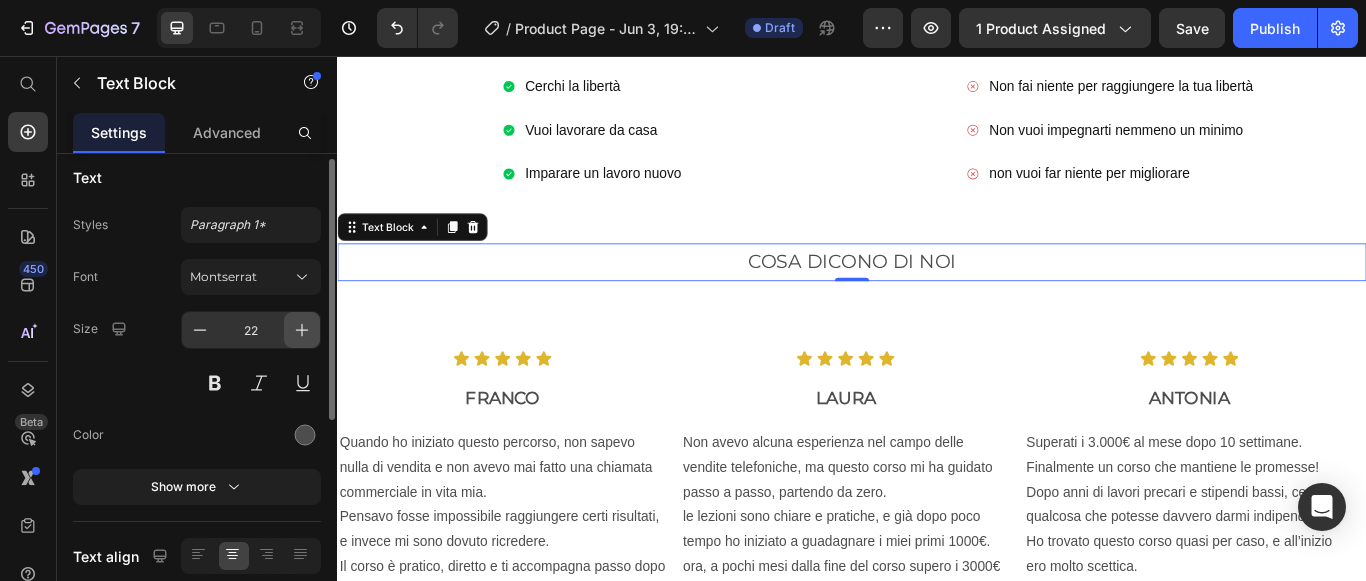 click 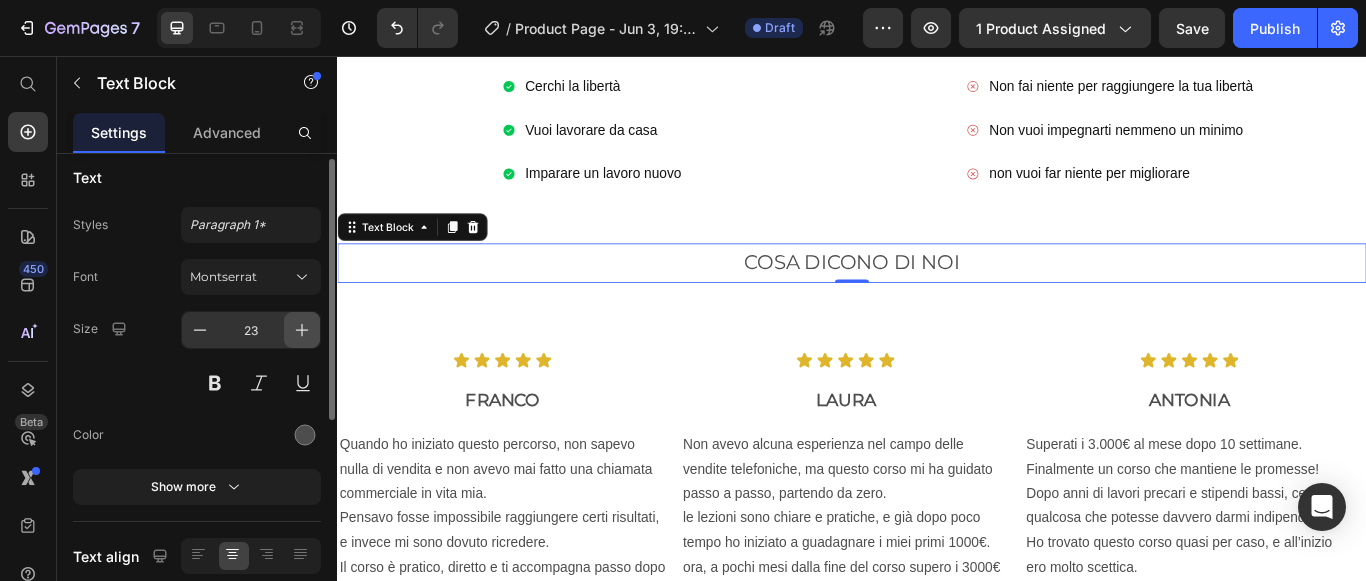 click 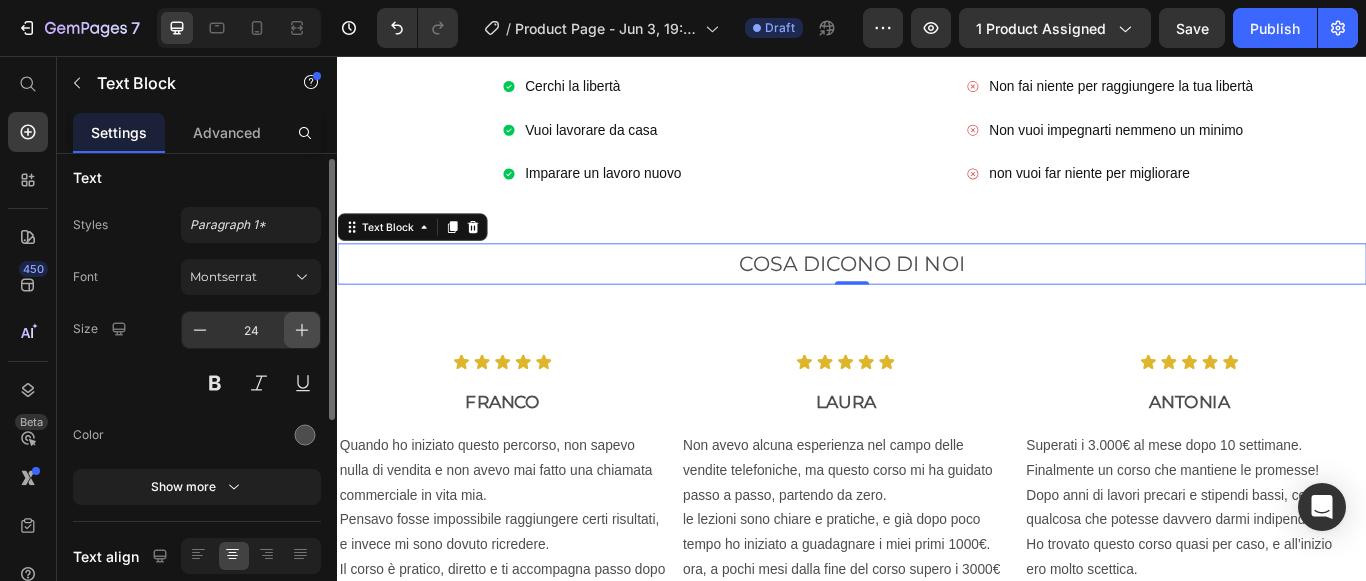 click 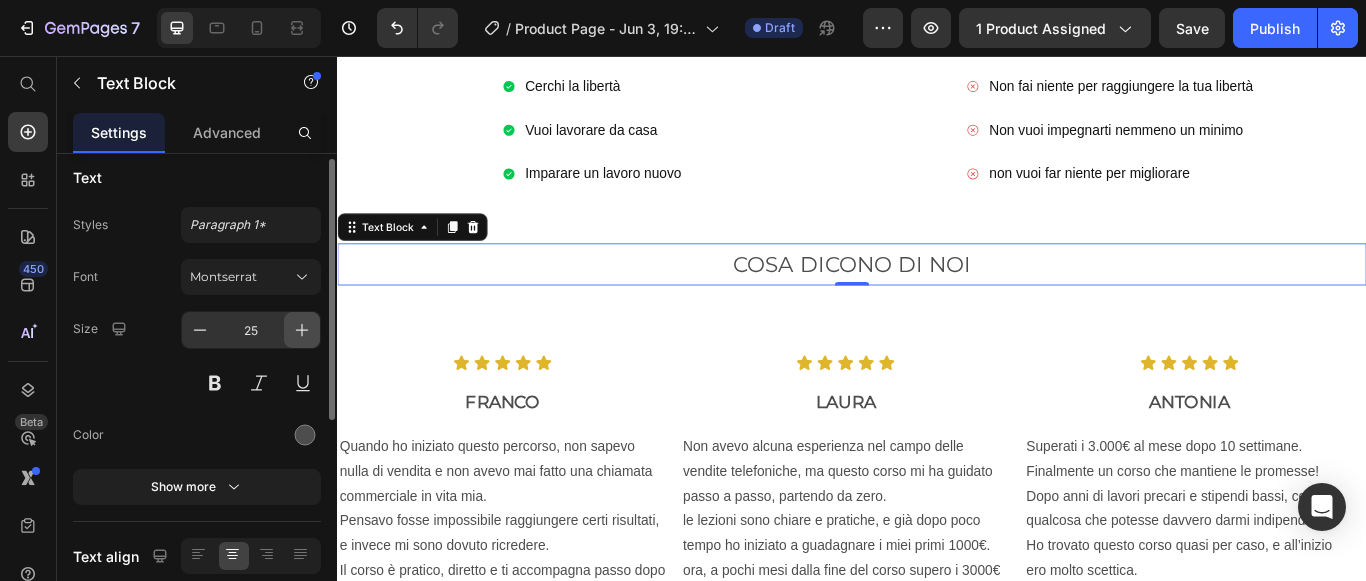 click 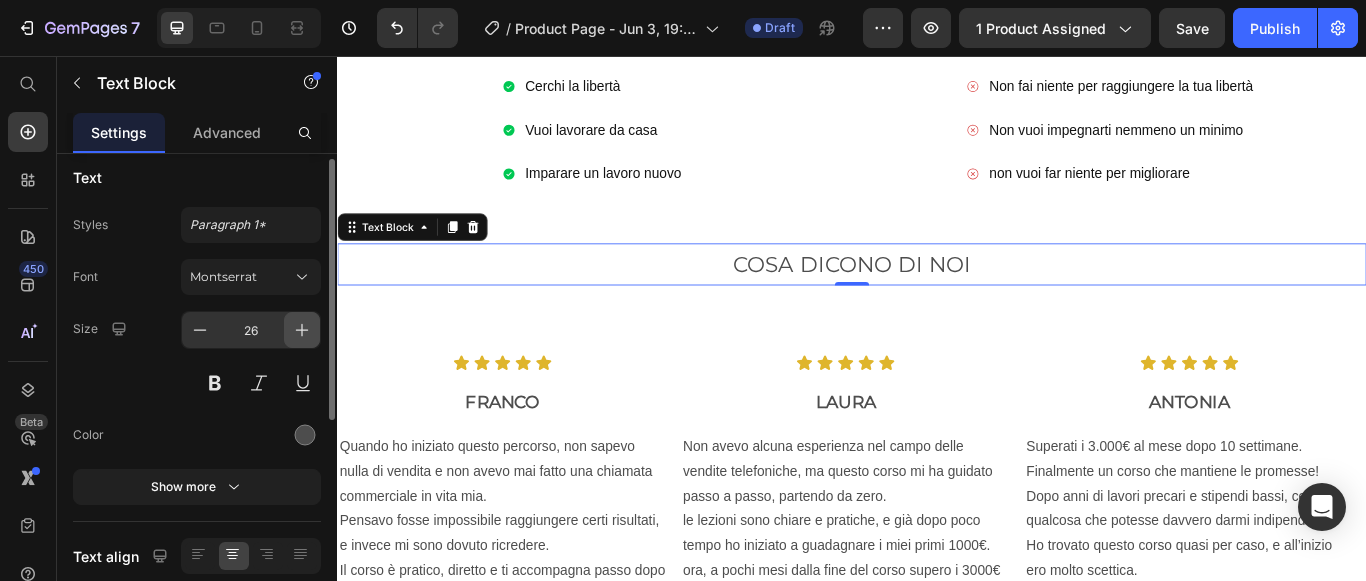 click 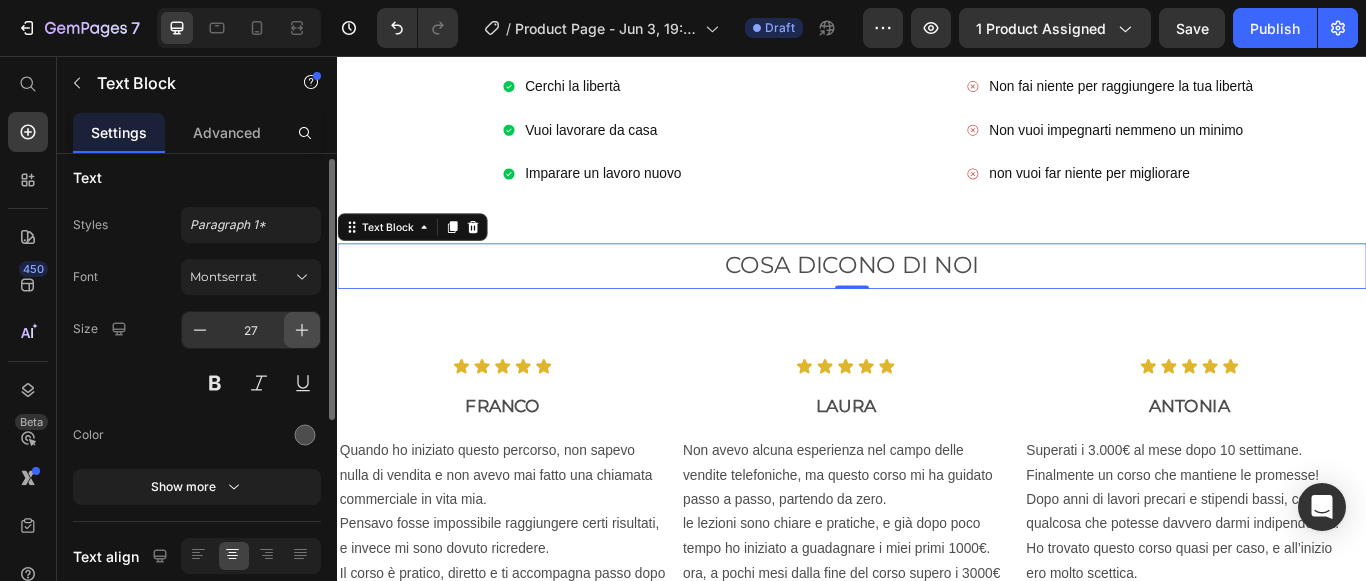 click 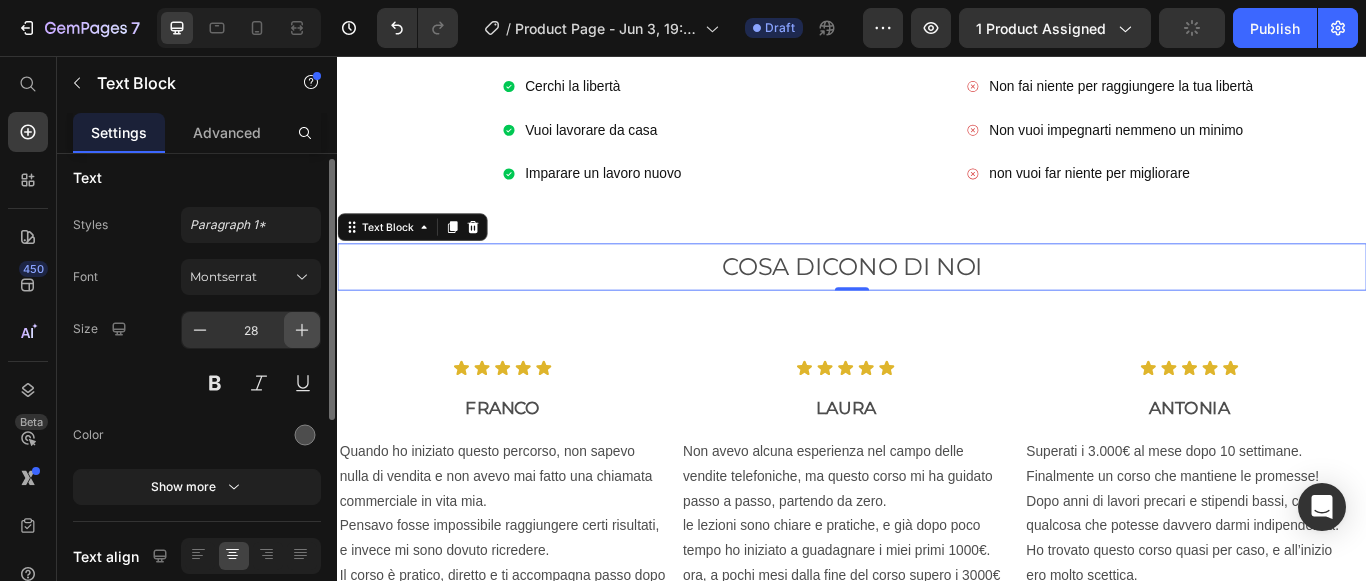 click 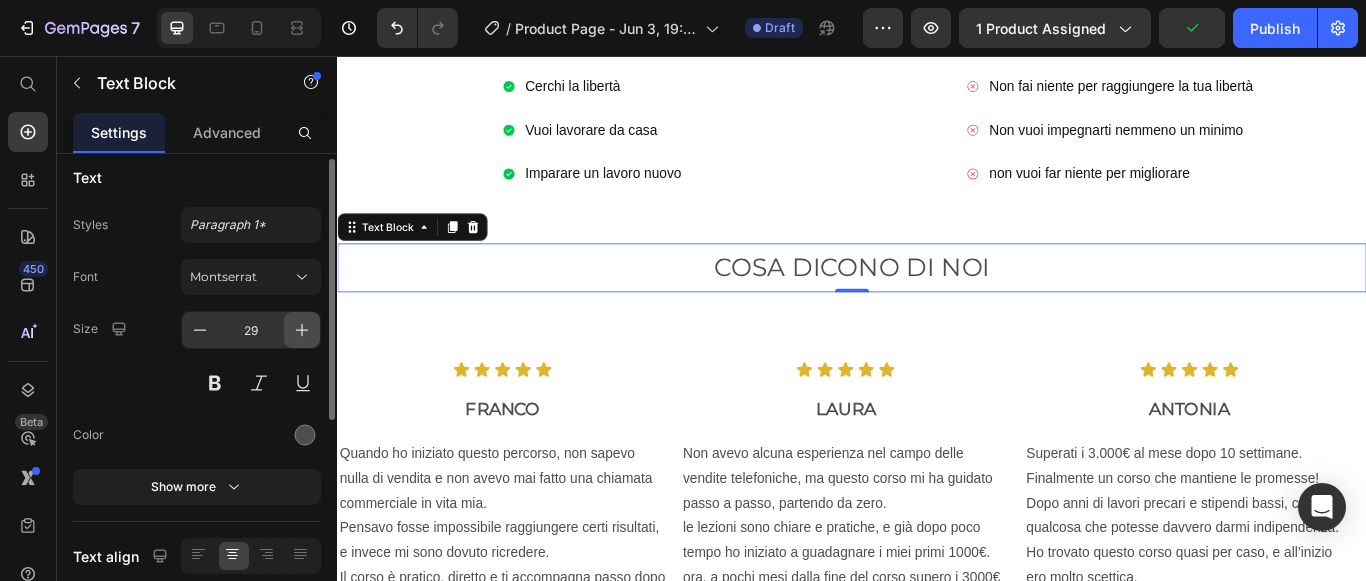 click 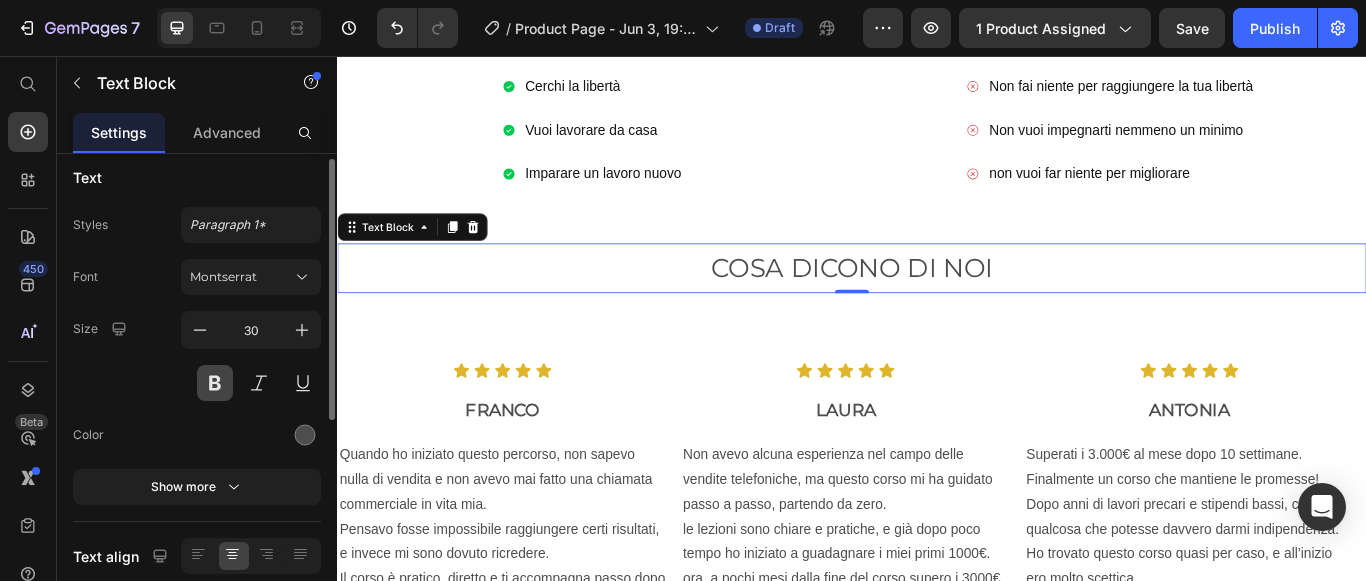 click at bounding box center (215, 383) 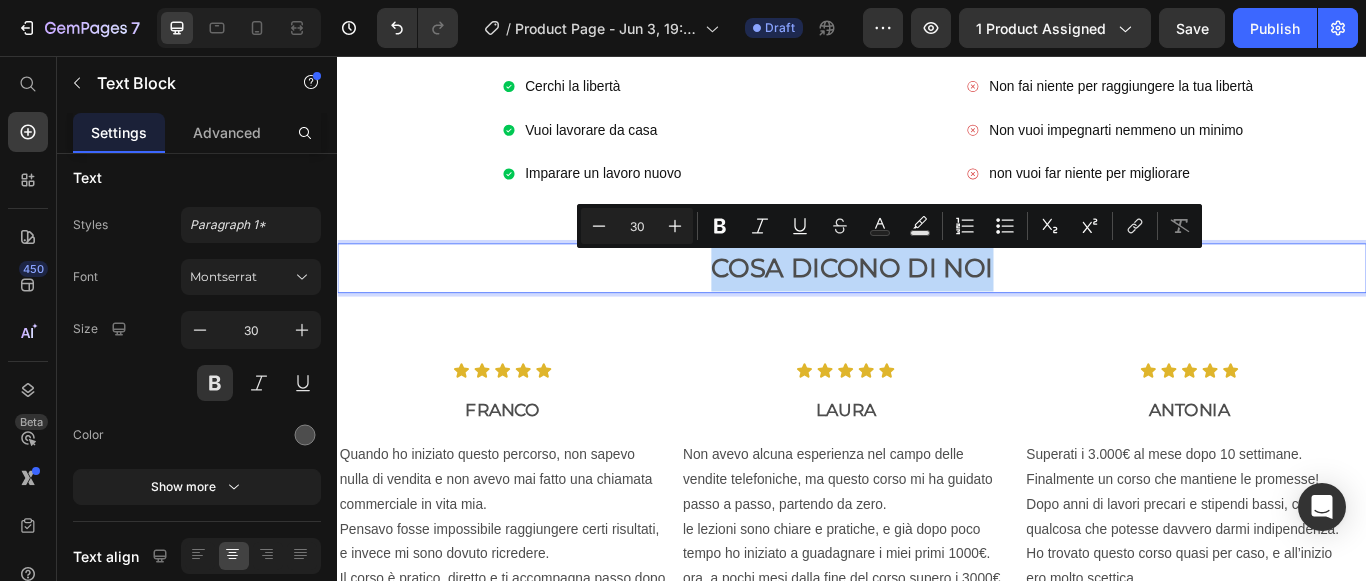 drag, startPoint x: 770, startPoint y: 302, endPoint x: 1074, endPoint y: 307, distance: 304.0411 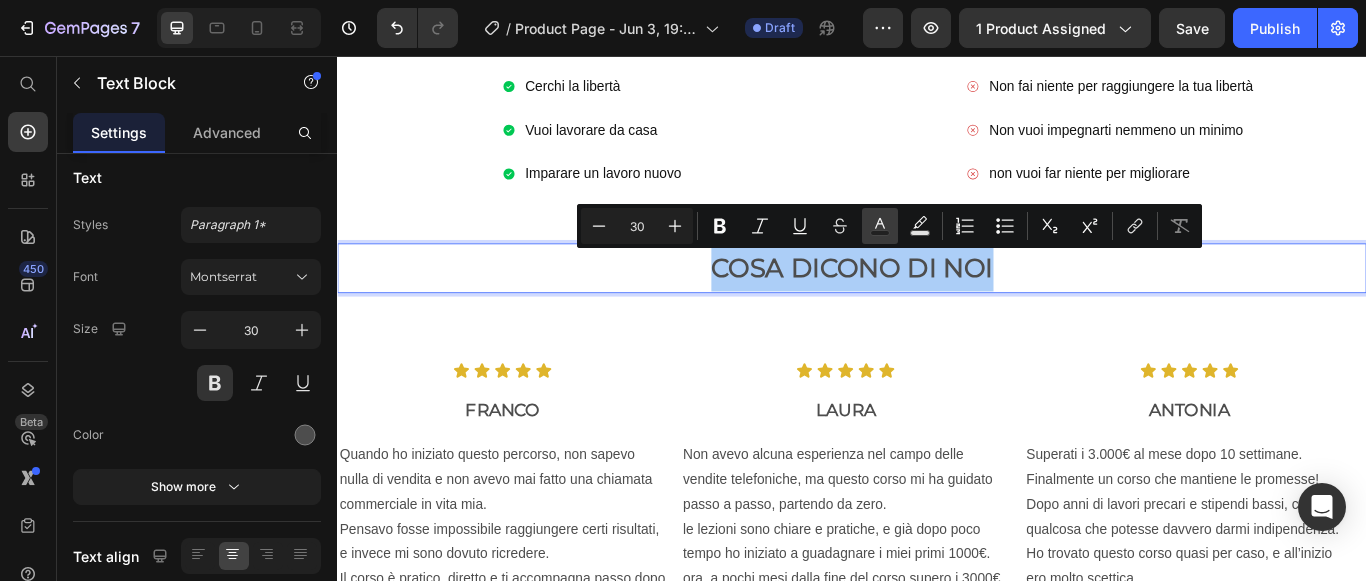 click 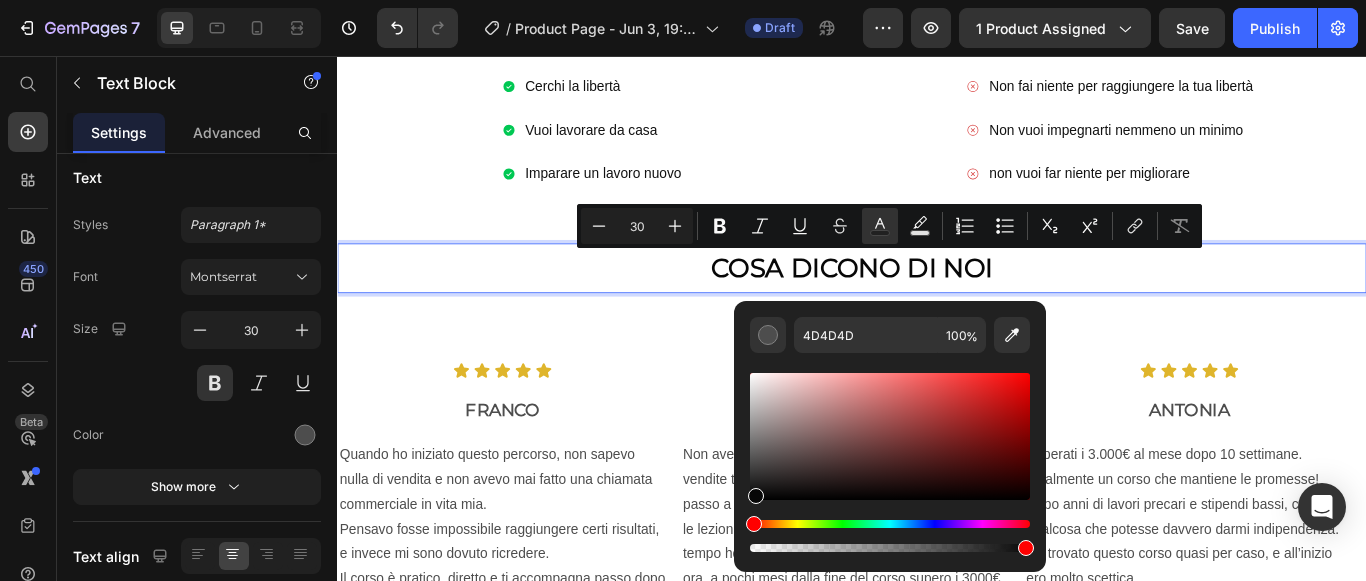 type on "070707" 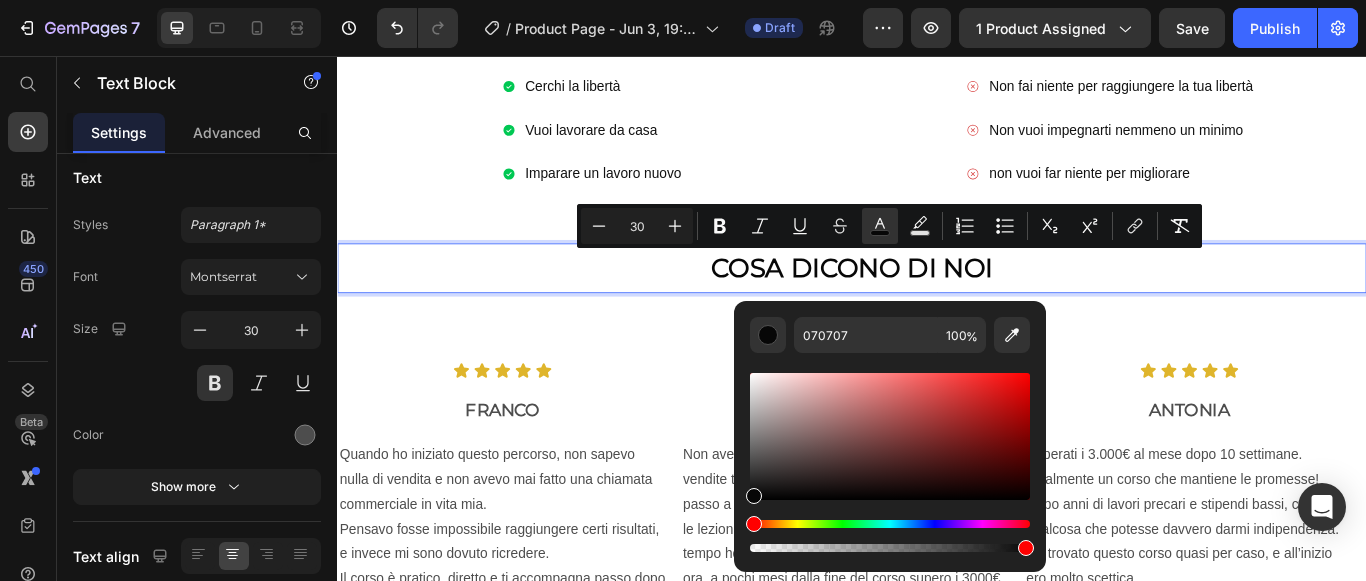 drag, startPoint x: 754, startPoint y: 467, endPoint x: 753, endPoint y: 495, distance: 28.01785 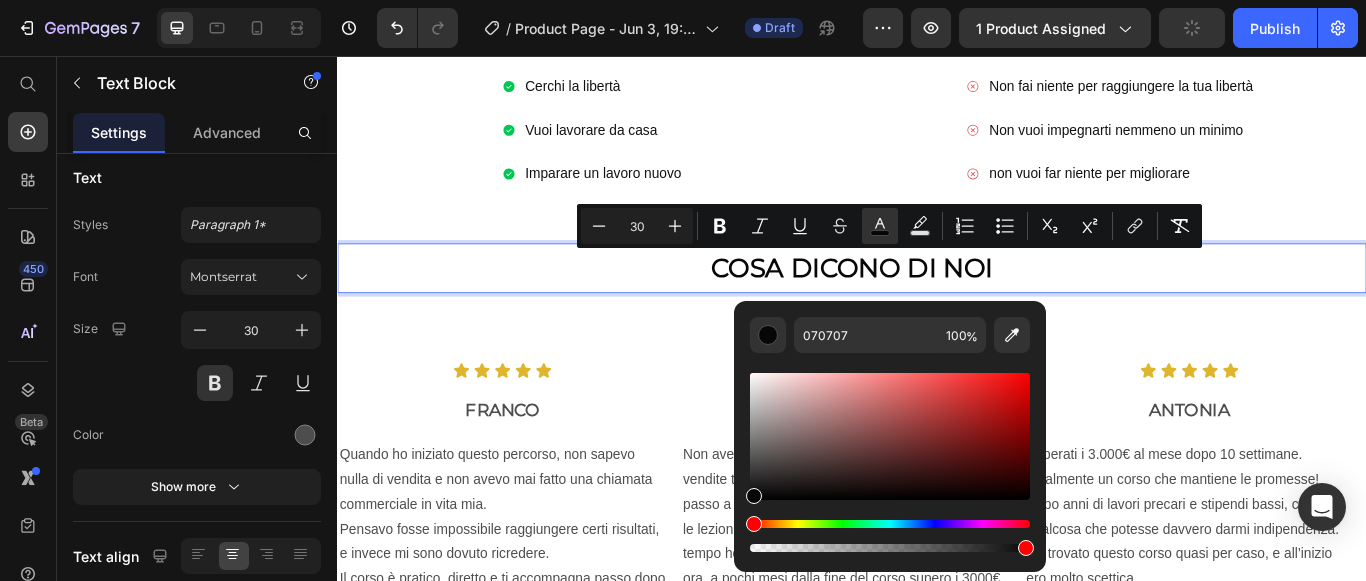 click on "COSA DICONO DI NOI" at bounding box center (937, 304) 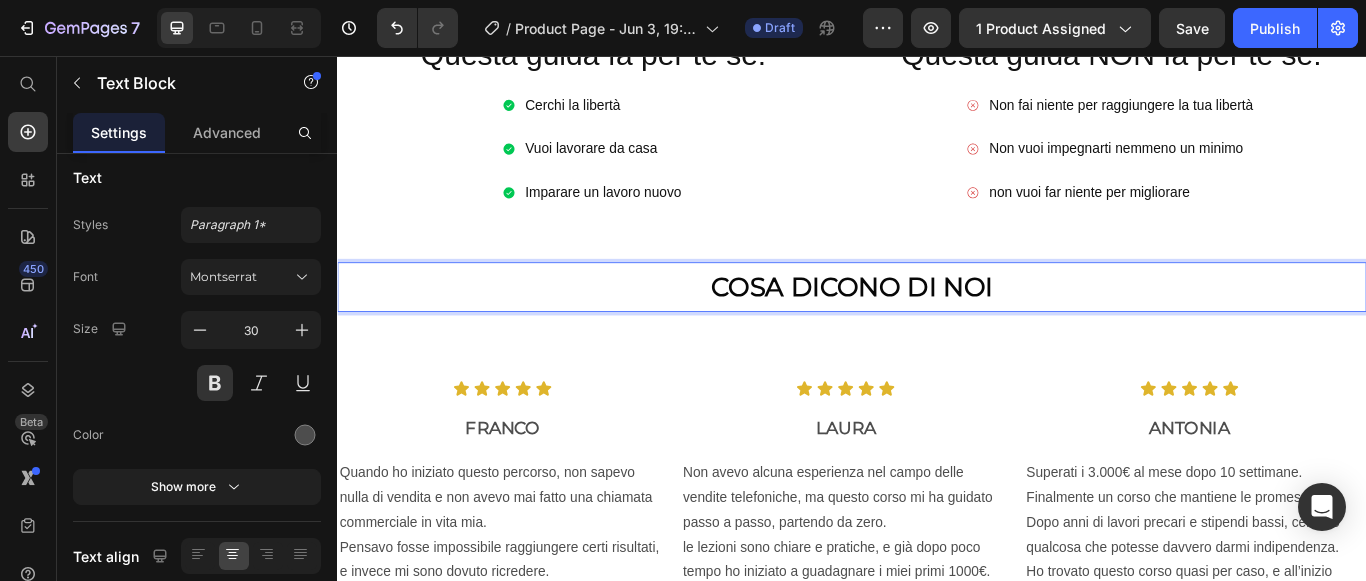 scroll, scrollTop: 1600, scrollLeft: 0, axis: vertical 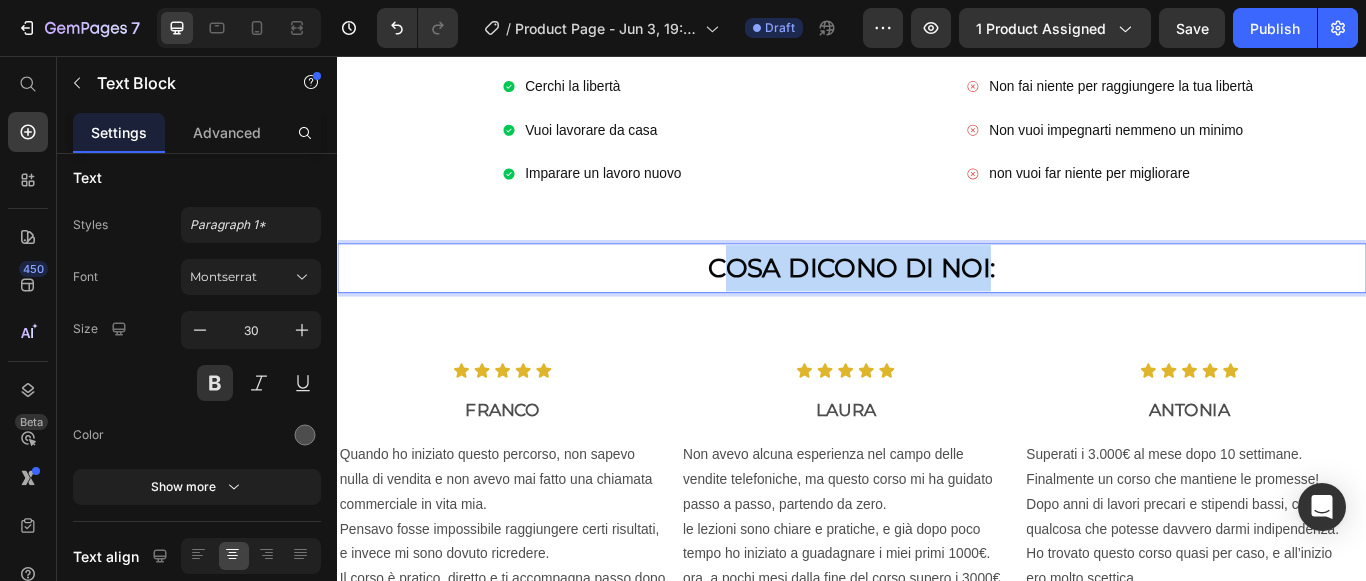 drag, startPoint x: 1089, startPoint y: 300, endPoint x: 789, endPoint y: 313, distance: 300.28152 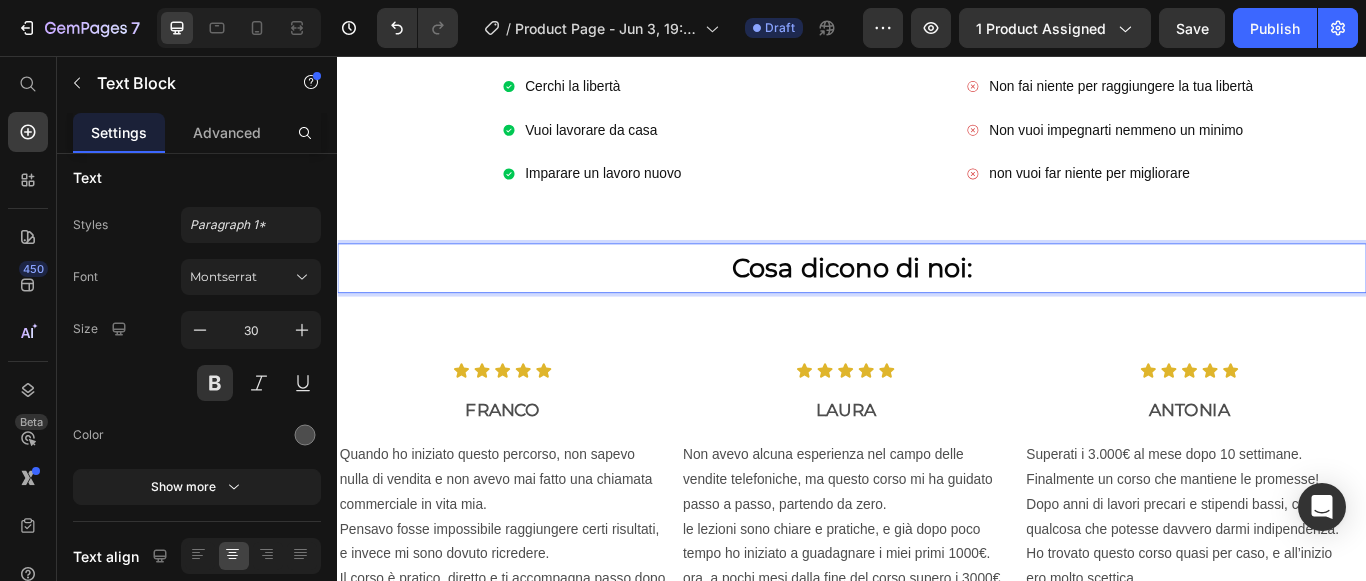 click on "Cosa dicono di noi:" at bounding box center [937, 304] 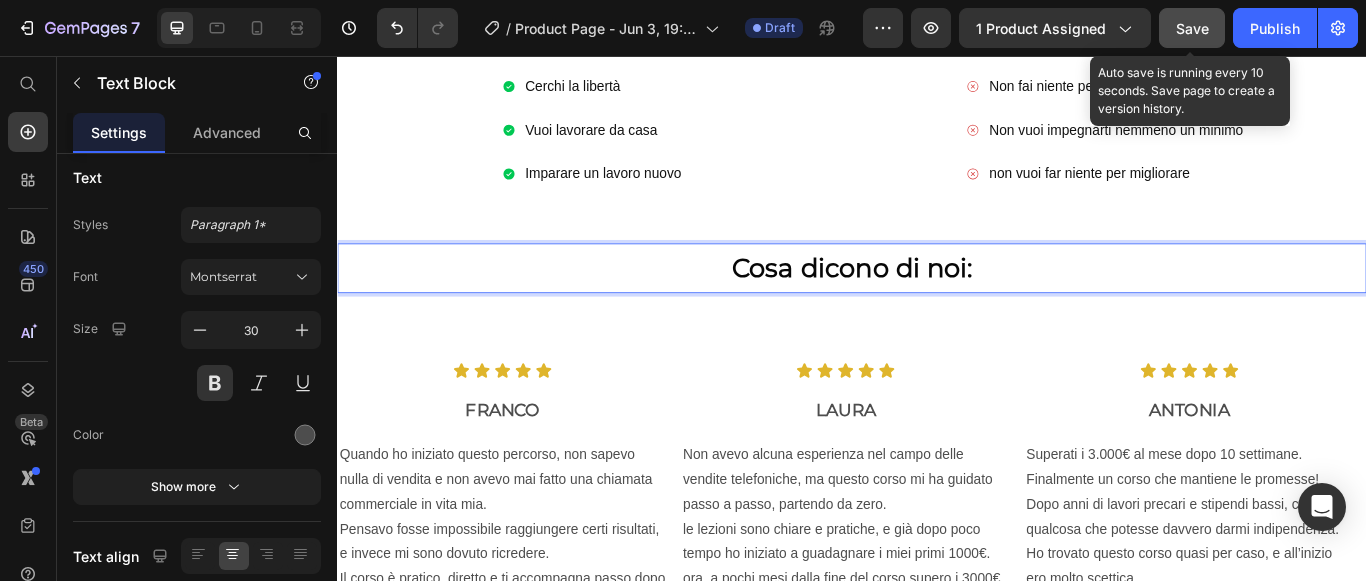 click on "Save" at bounding box center (1192, 28) 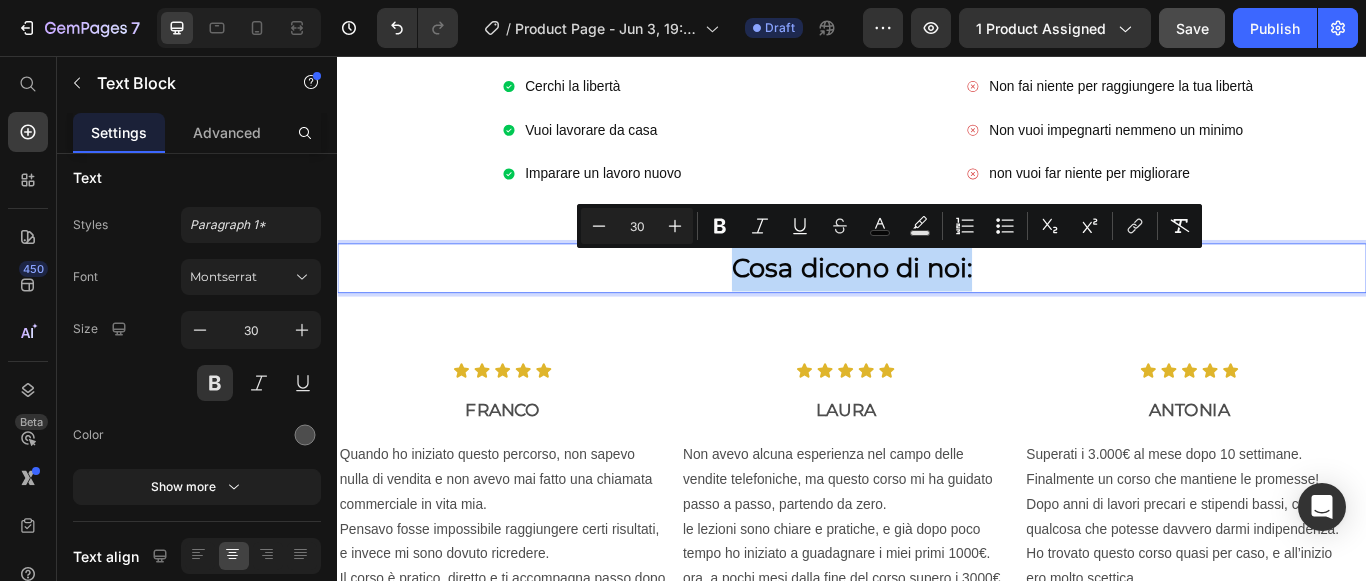 drag, startPoint x: 792, startPoint y: 303, endPoint x: 1067, endPoint y: 303, distance: 275 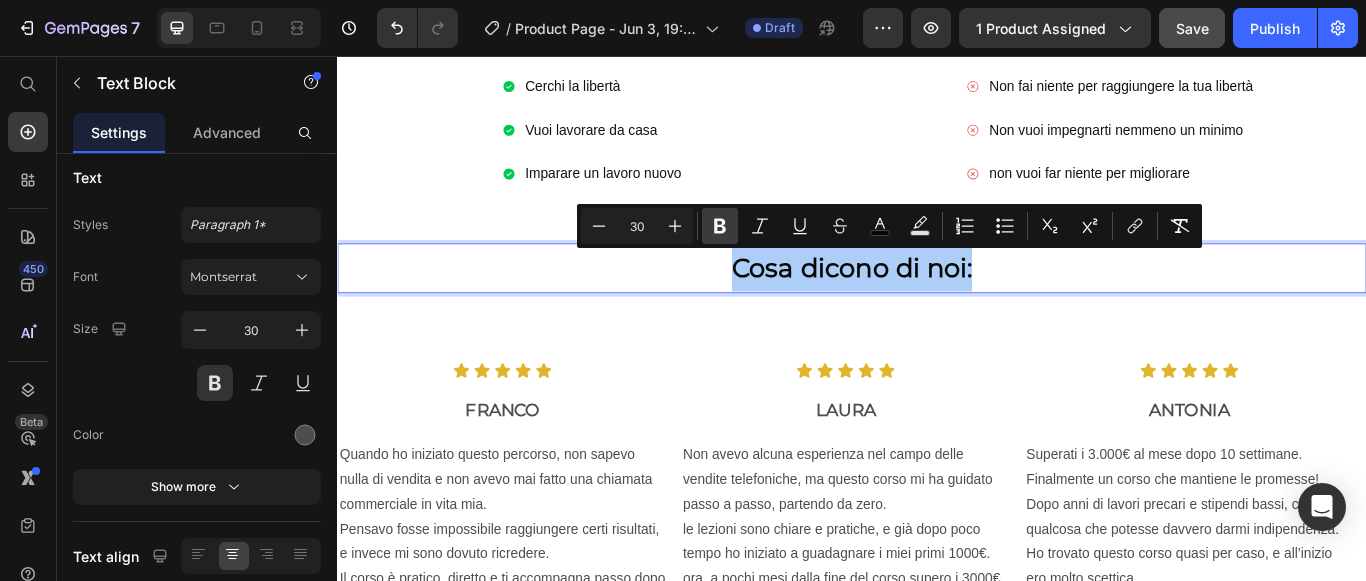 click 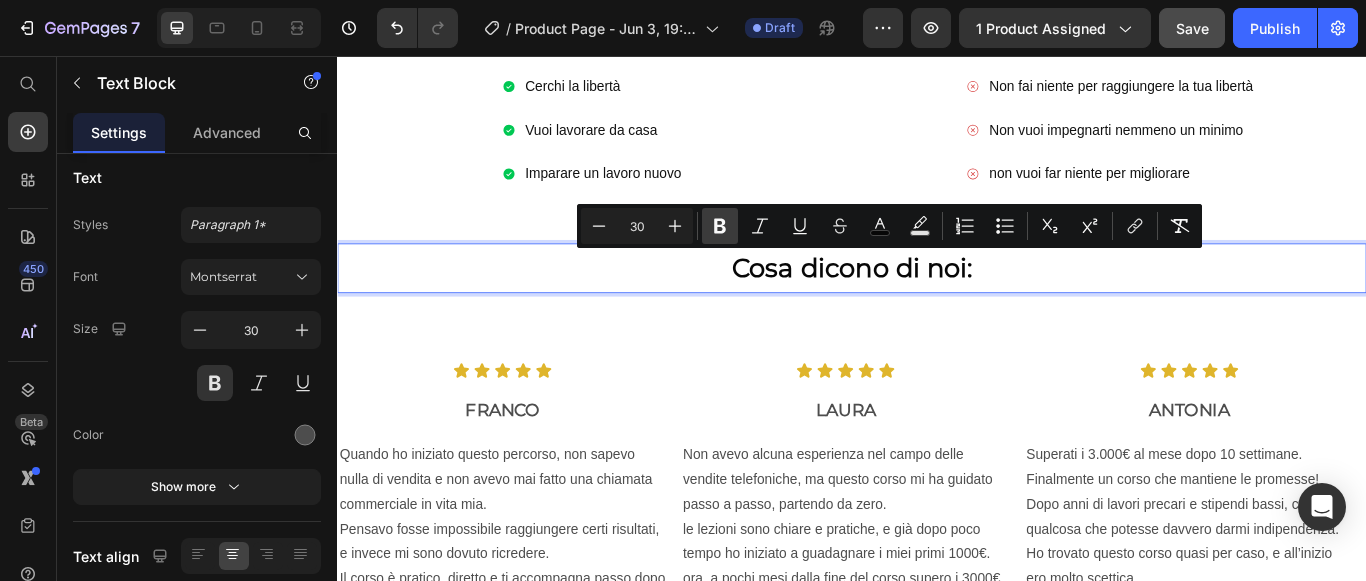 click 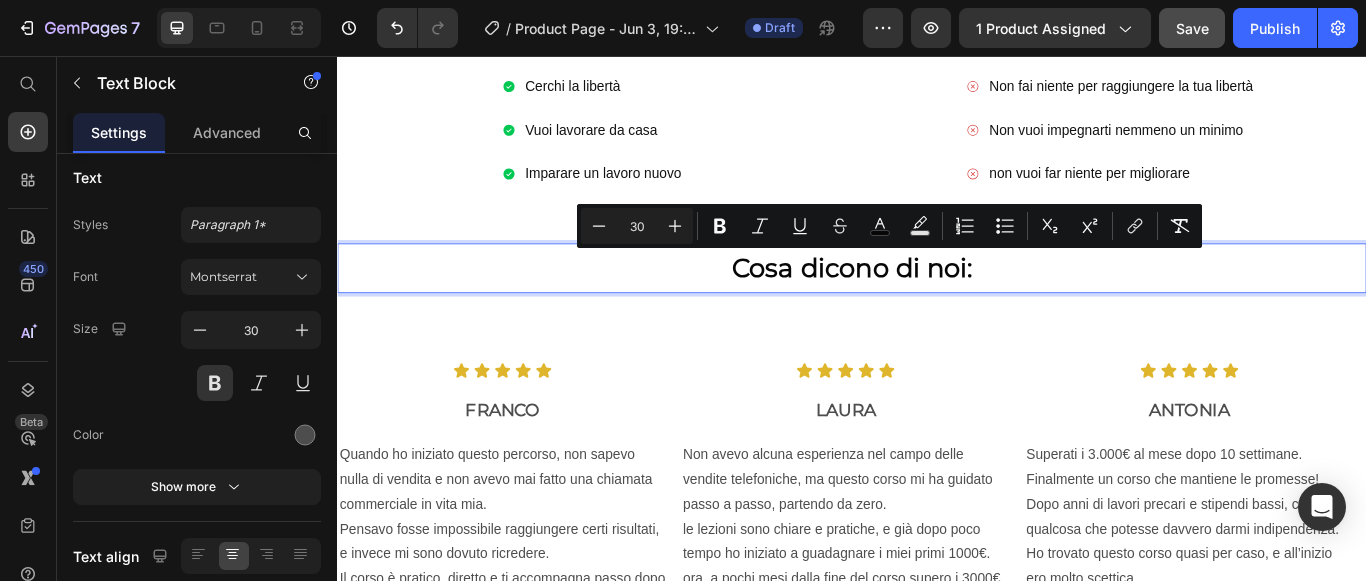 click on "Cosa dicono di noi:" at bounding box center [937, 304] 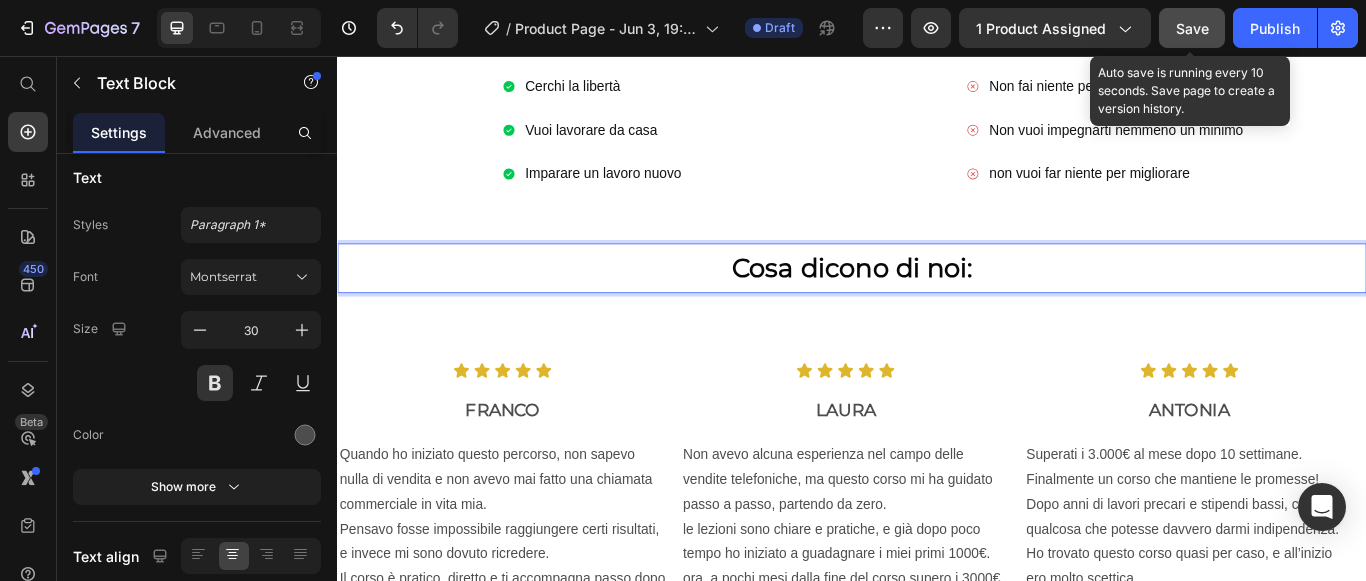 click on "Save" at bounding box center (1192, 28) 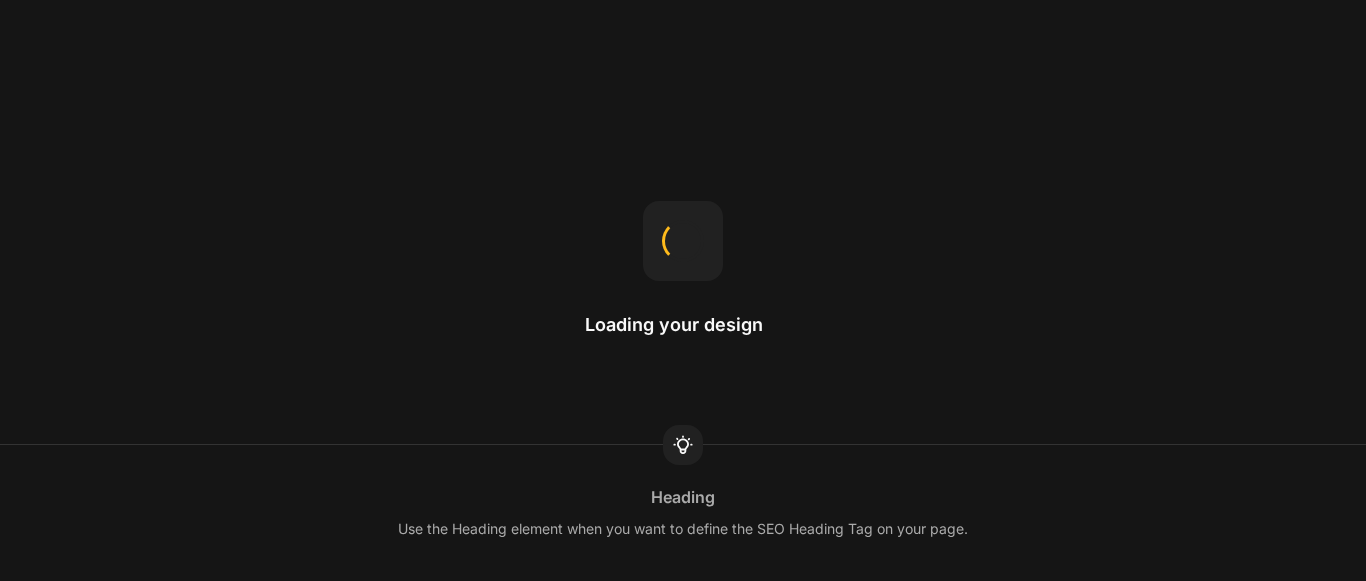 scroll, scrollTop: 0, scrollLeft: 0, axis: both 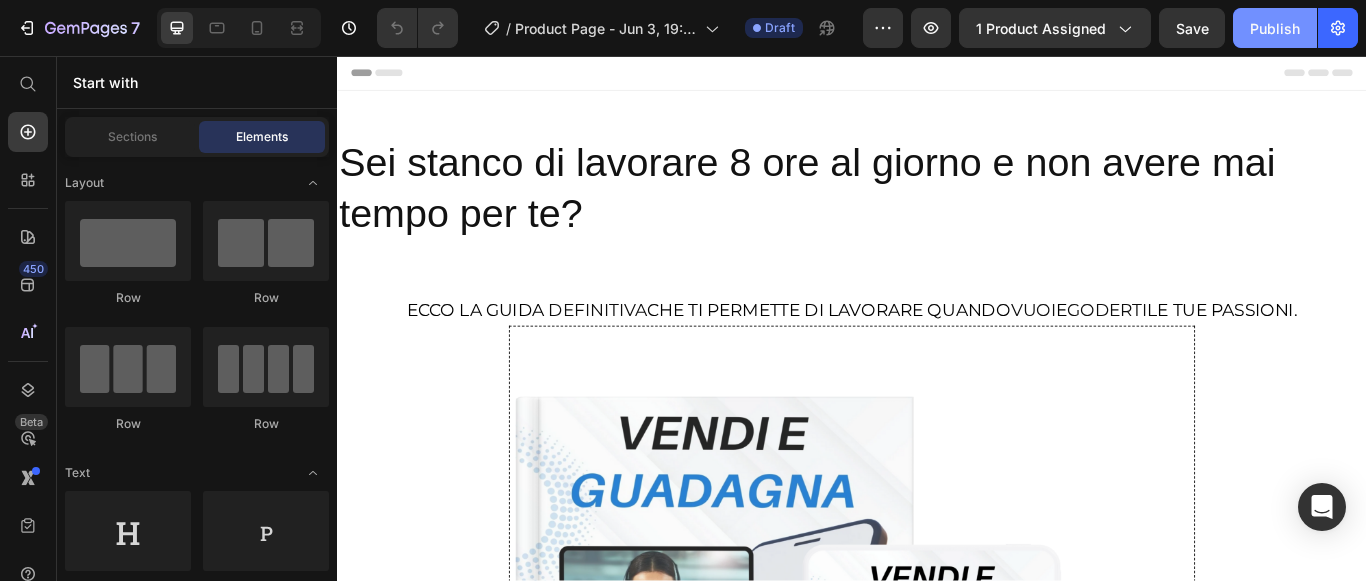 click on "Publish" at bounding box center (1275, 28) 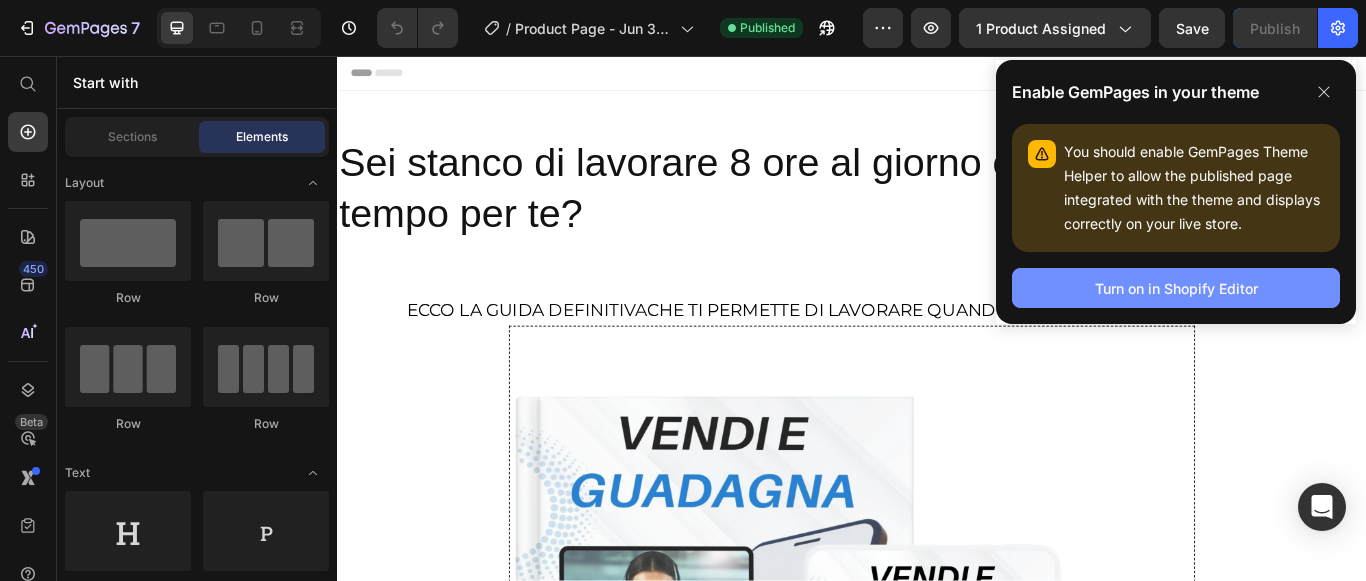 click on "Turn on in Shopify Editor" at bounding box center (1176, 288) 